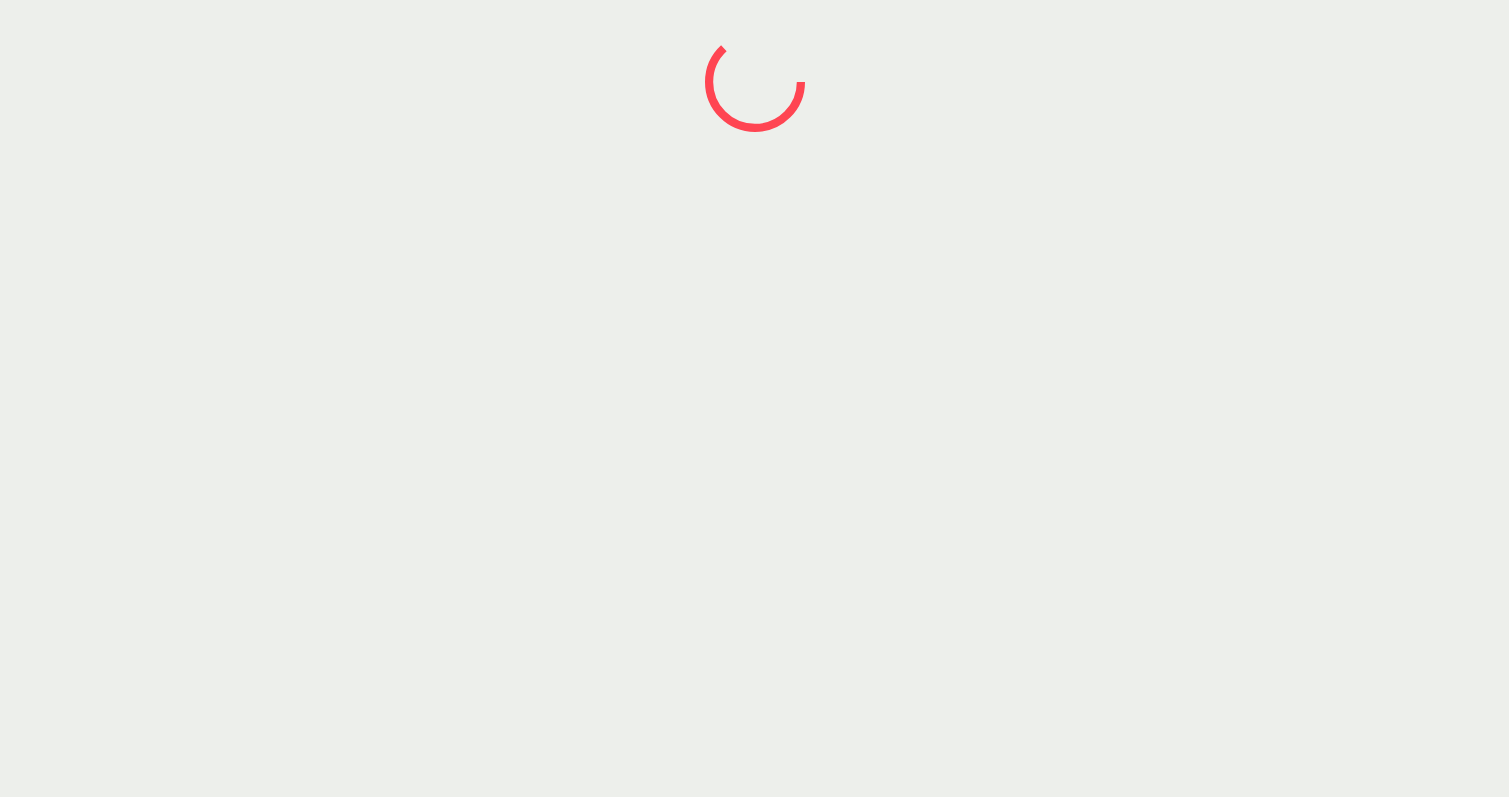 scroll, scrollTop: 0, scrollLeft: 0, axis: both 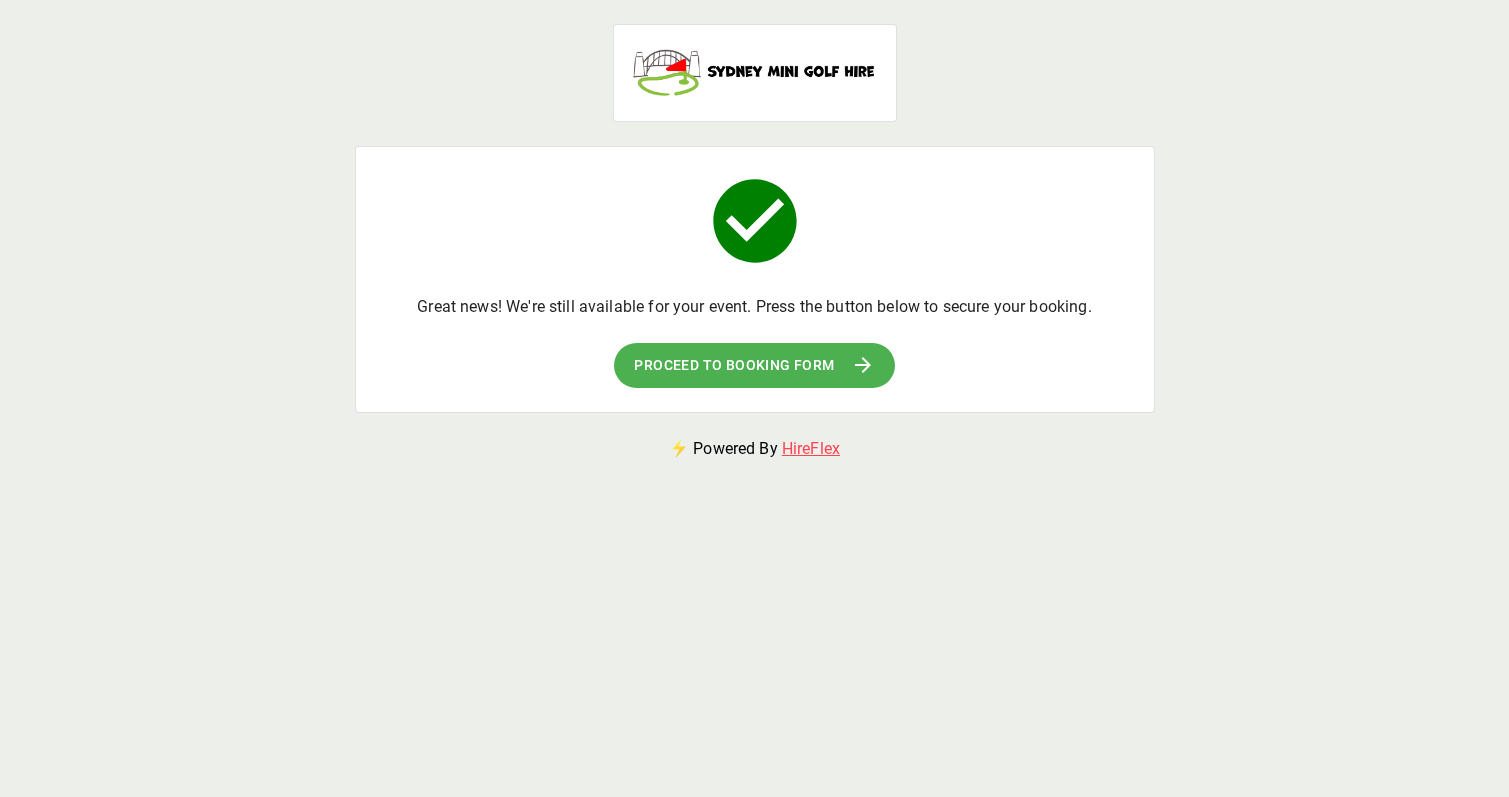 click at bounding box center (863, 365) 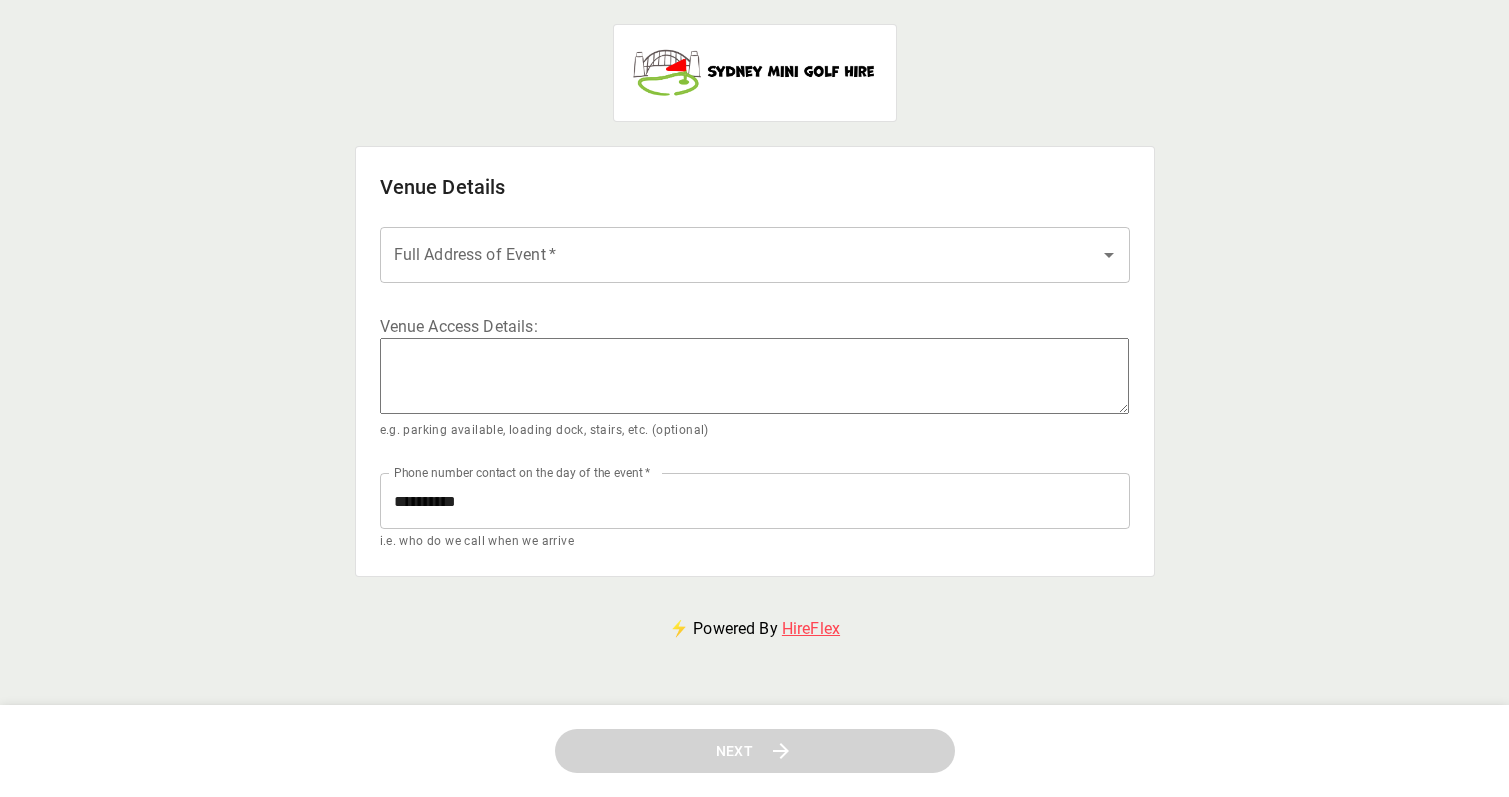 click on "**********" at bounding box center [755, 501] 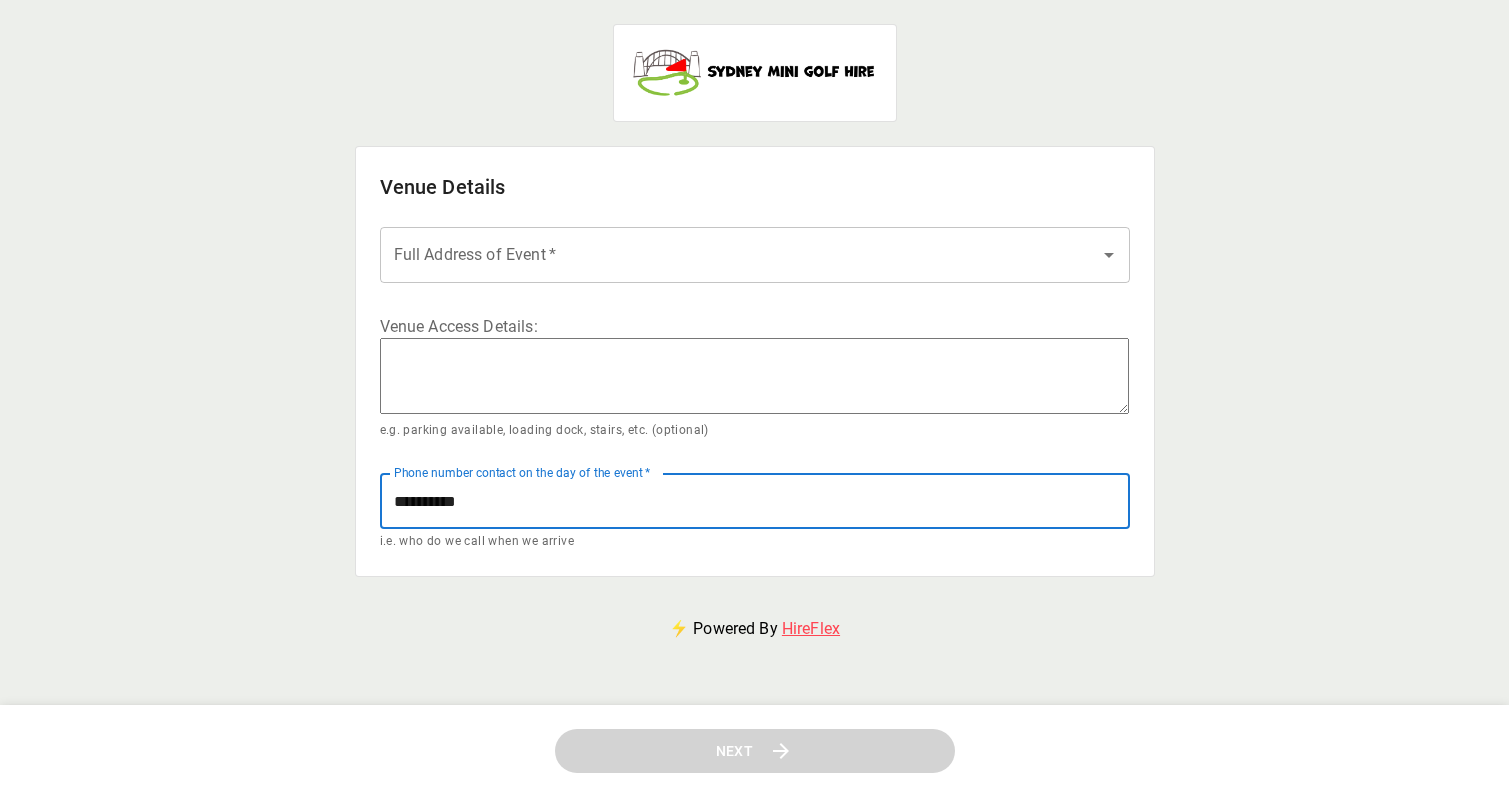 click on "**********" at bounding box center (755, 501) 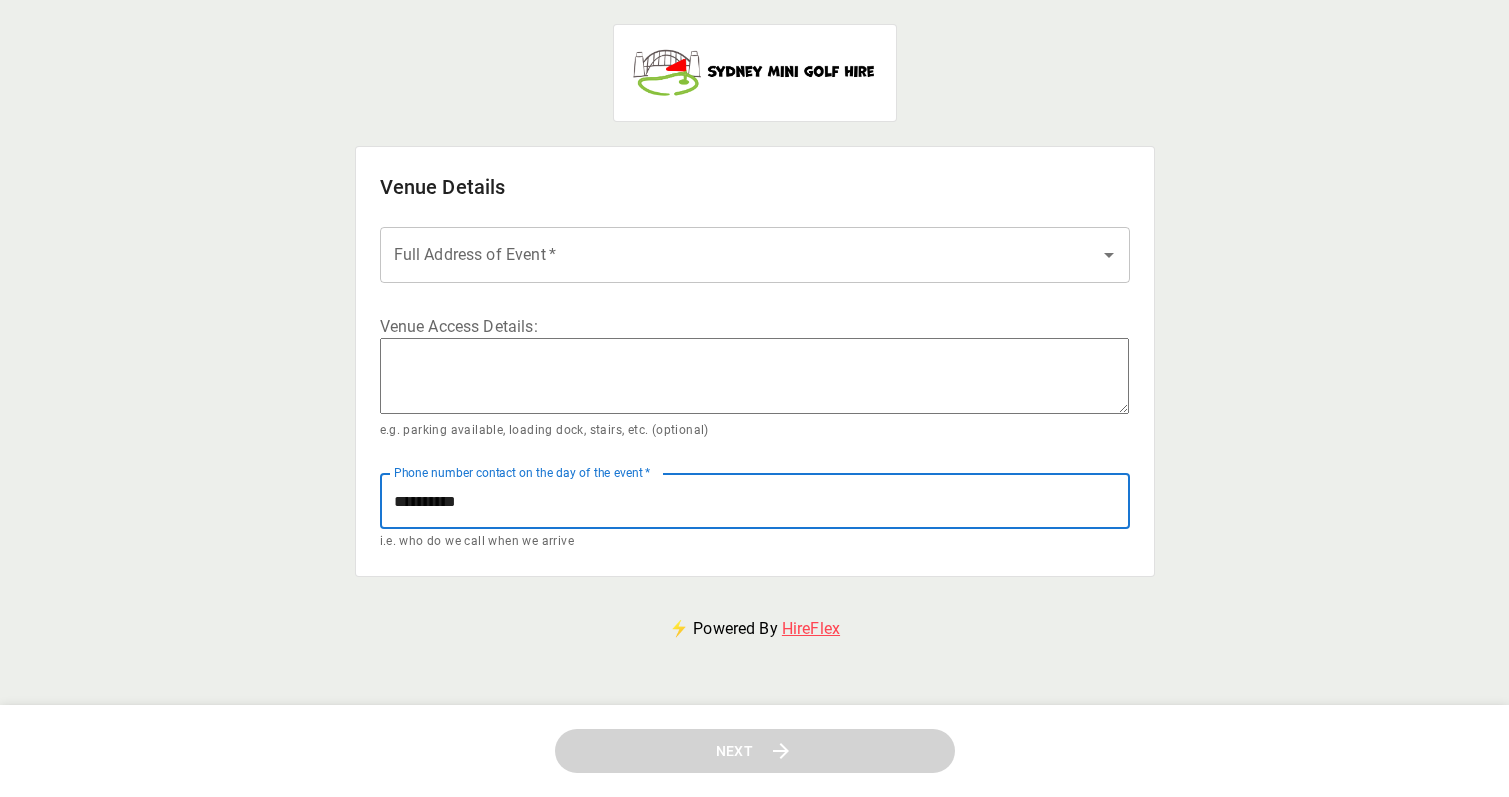 click on "Full Address of Event   *" at bounding box center [740, 255] 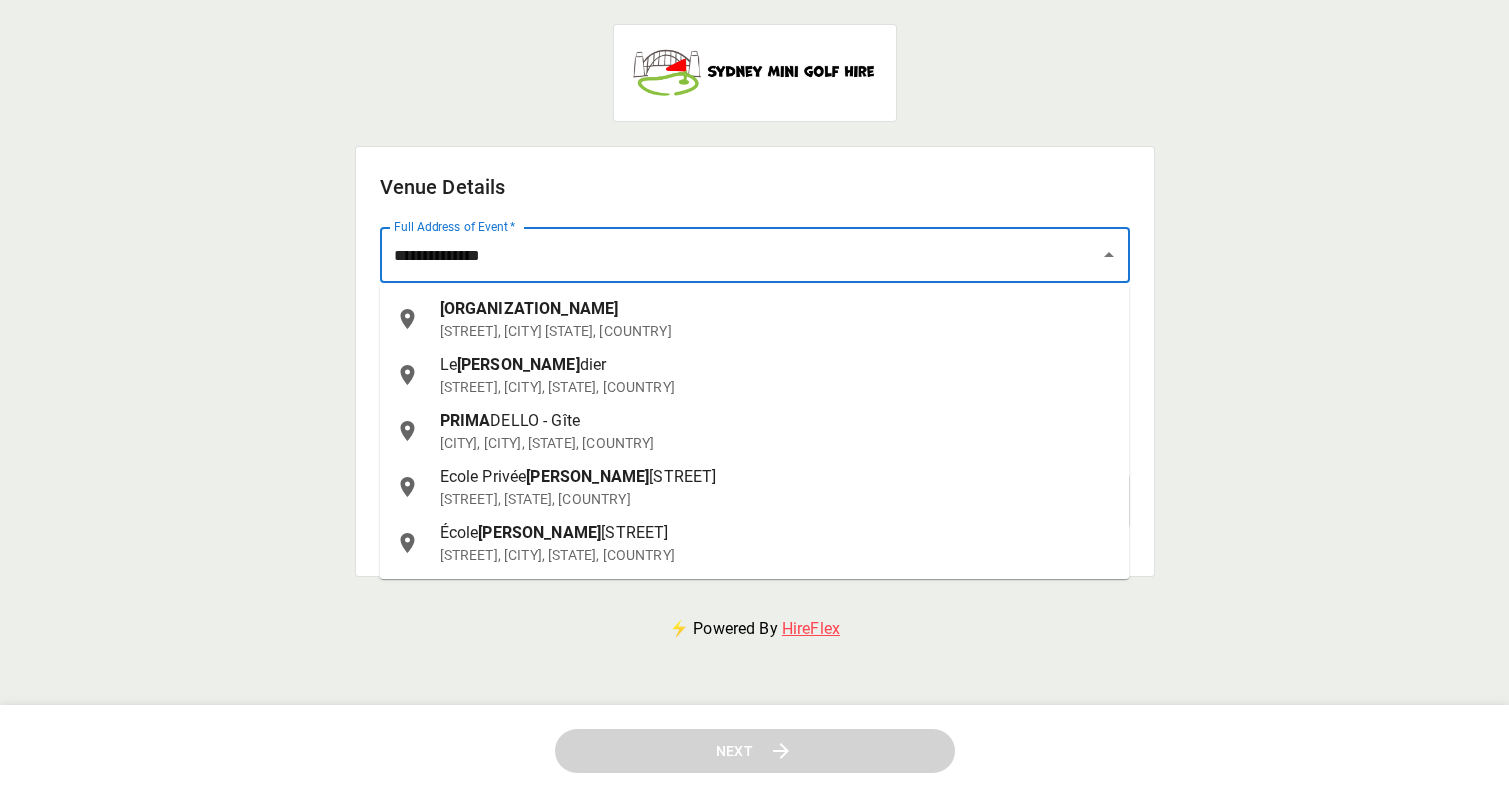click on "[ORGANIZATION_NAME]" at bounding box center [529, 308] 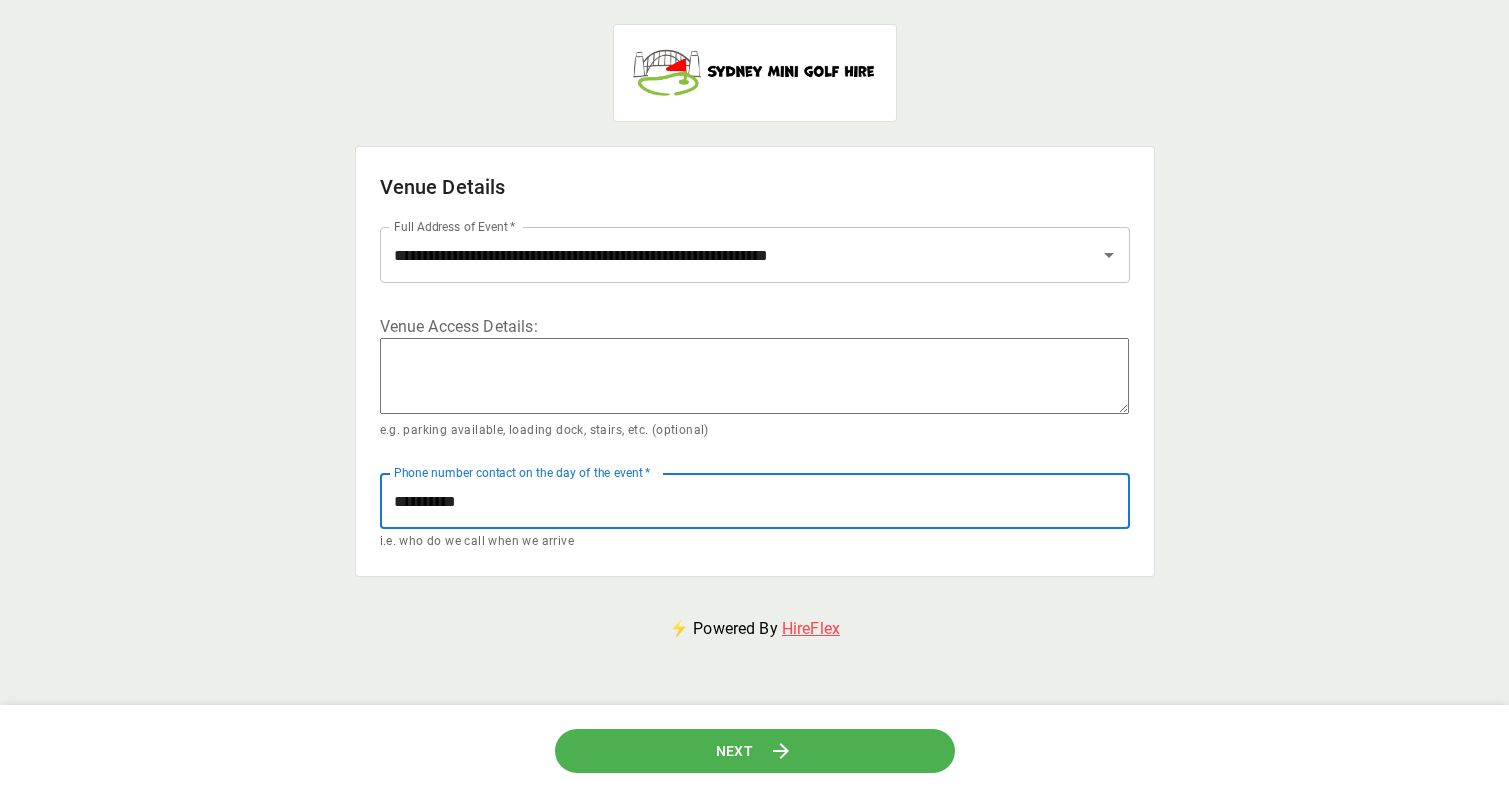 click on "**********" at bounding box center [755, 501] 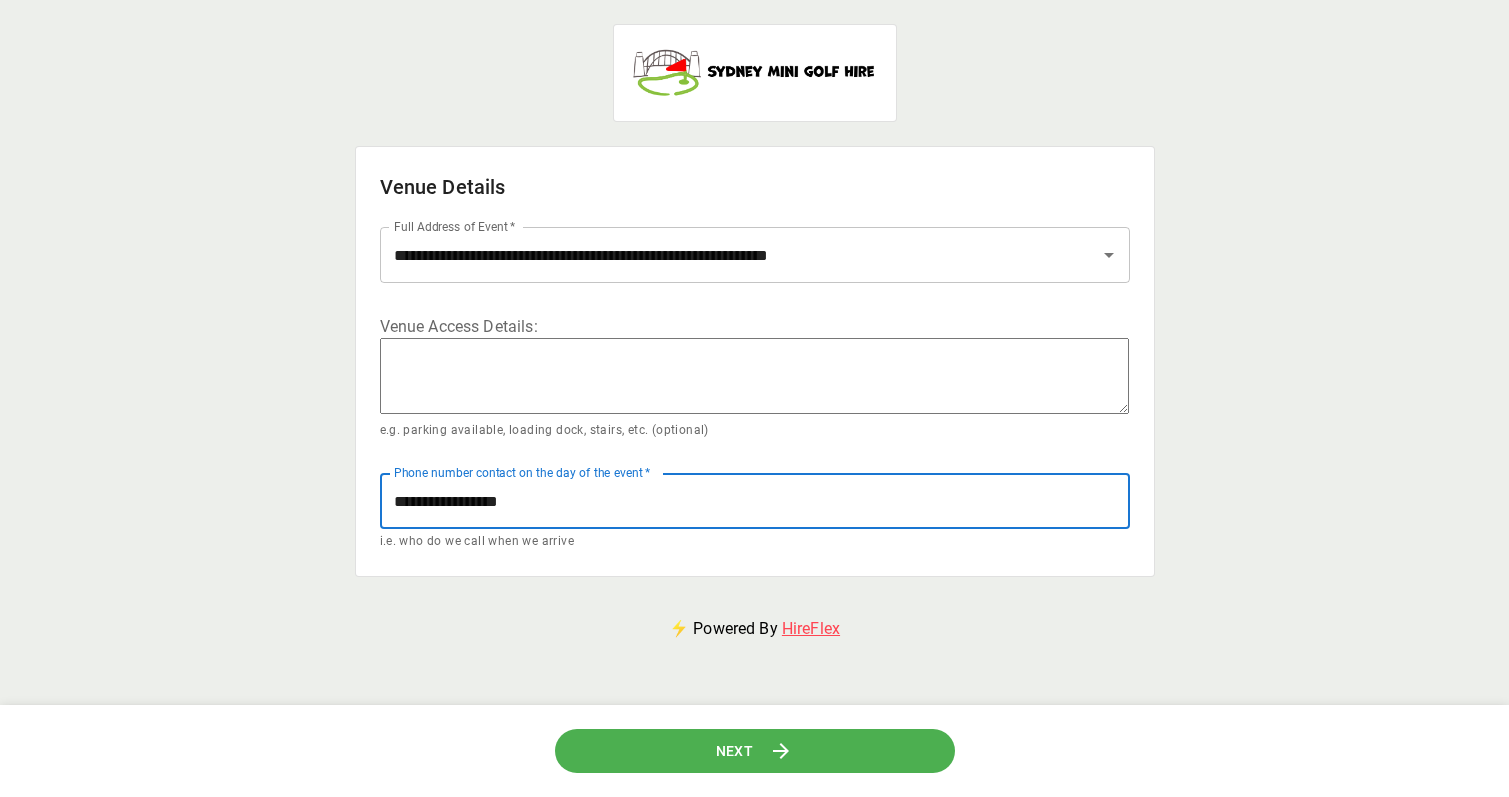type on "**********" 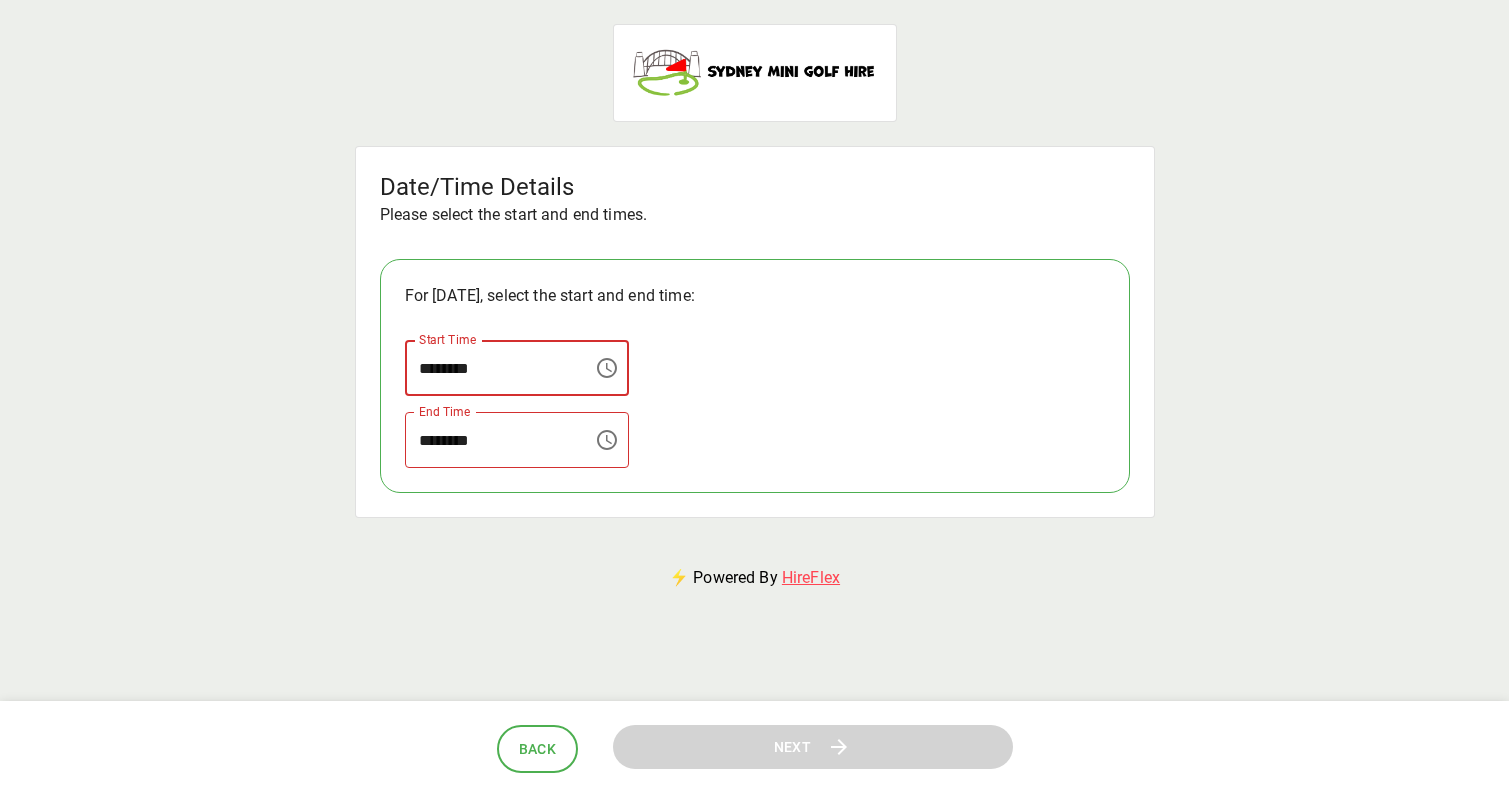 click on "********" at bounding box center [492, 368] 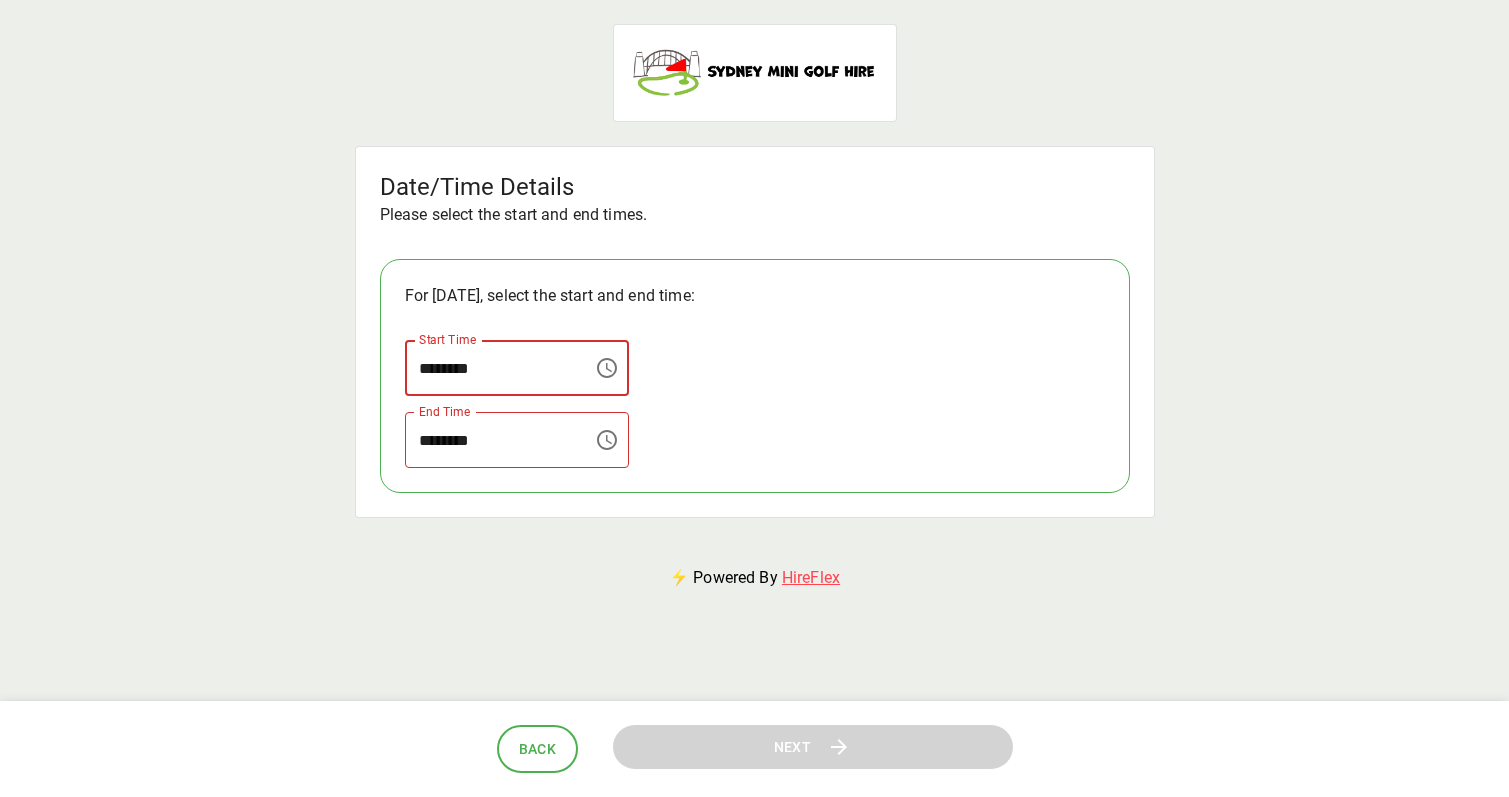 click at bounding box center (607, 368) 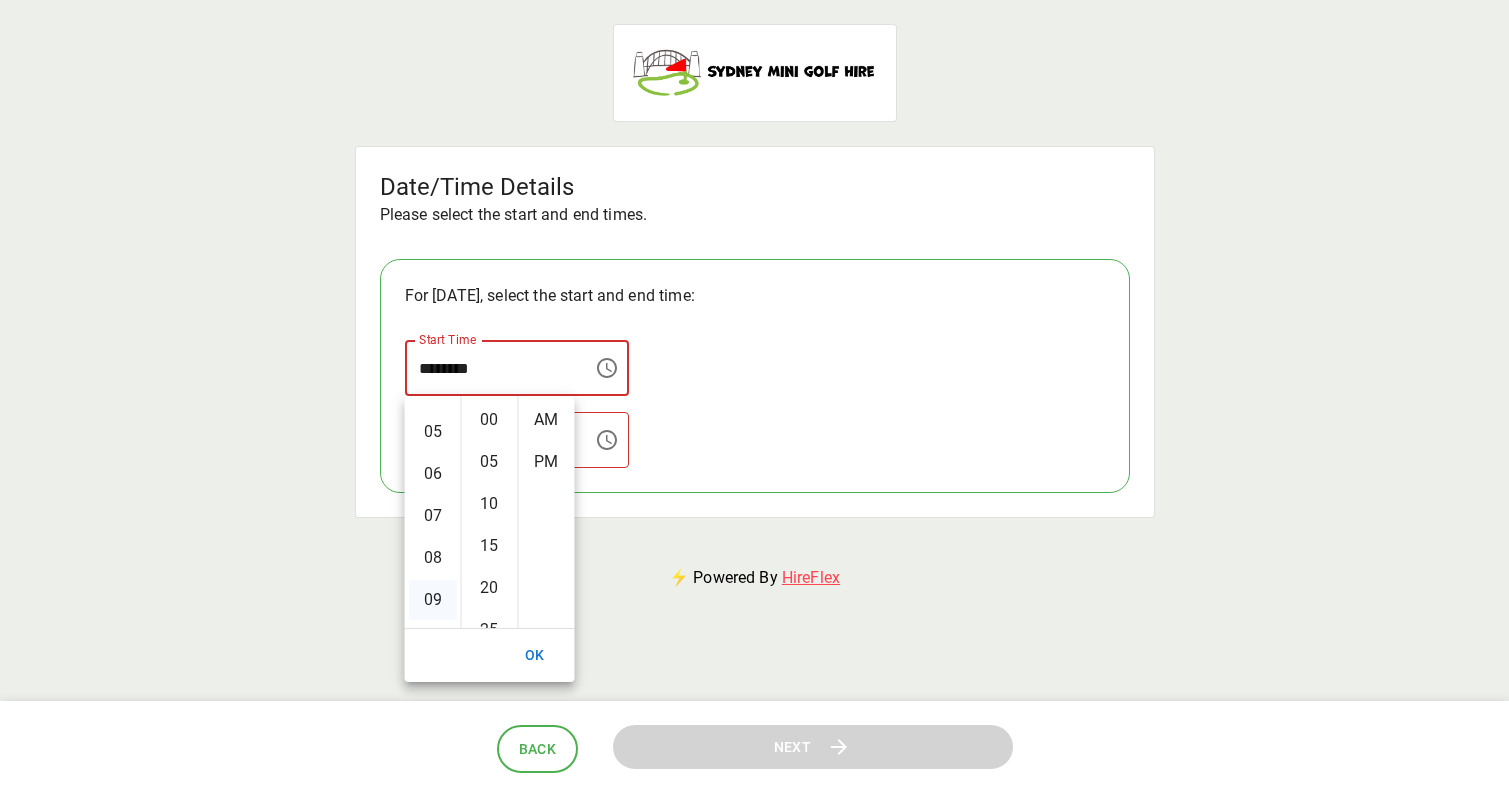 click on "09" at bounding box center [433, 600] 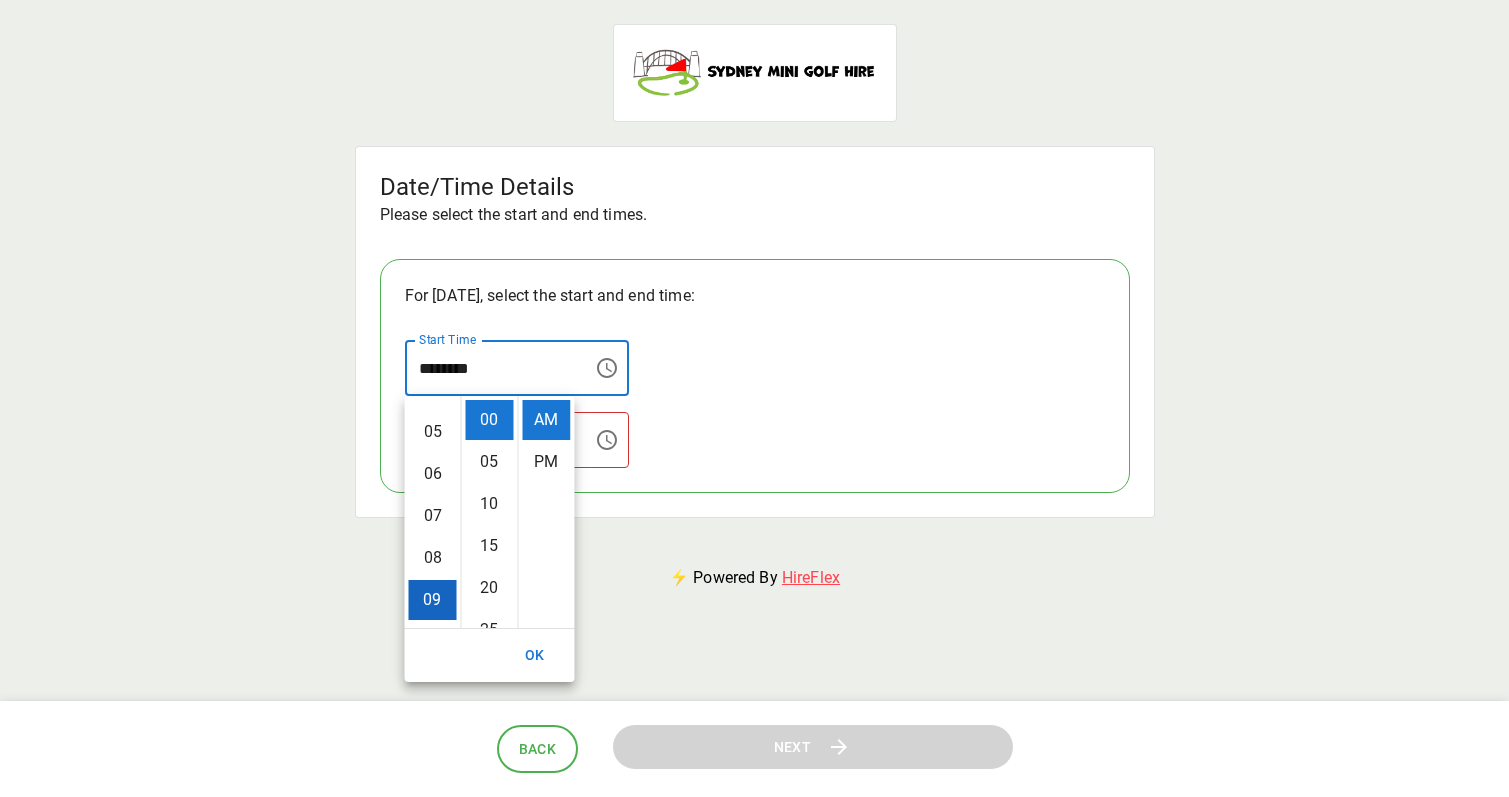 scroll, scrollTop: 378, scrollLeft: 0, axis: vertical 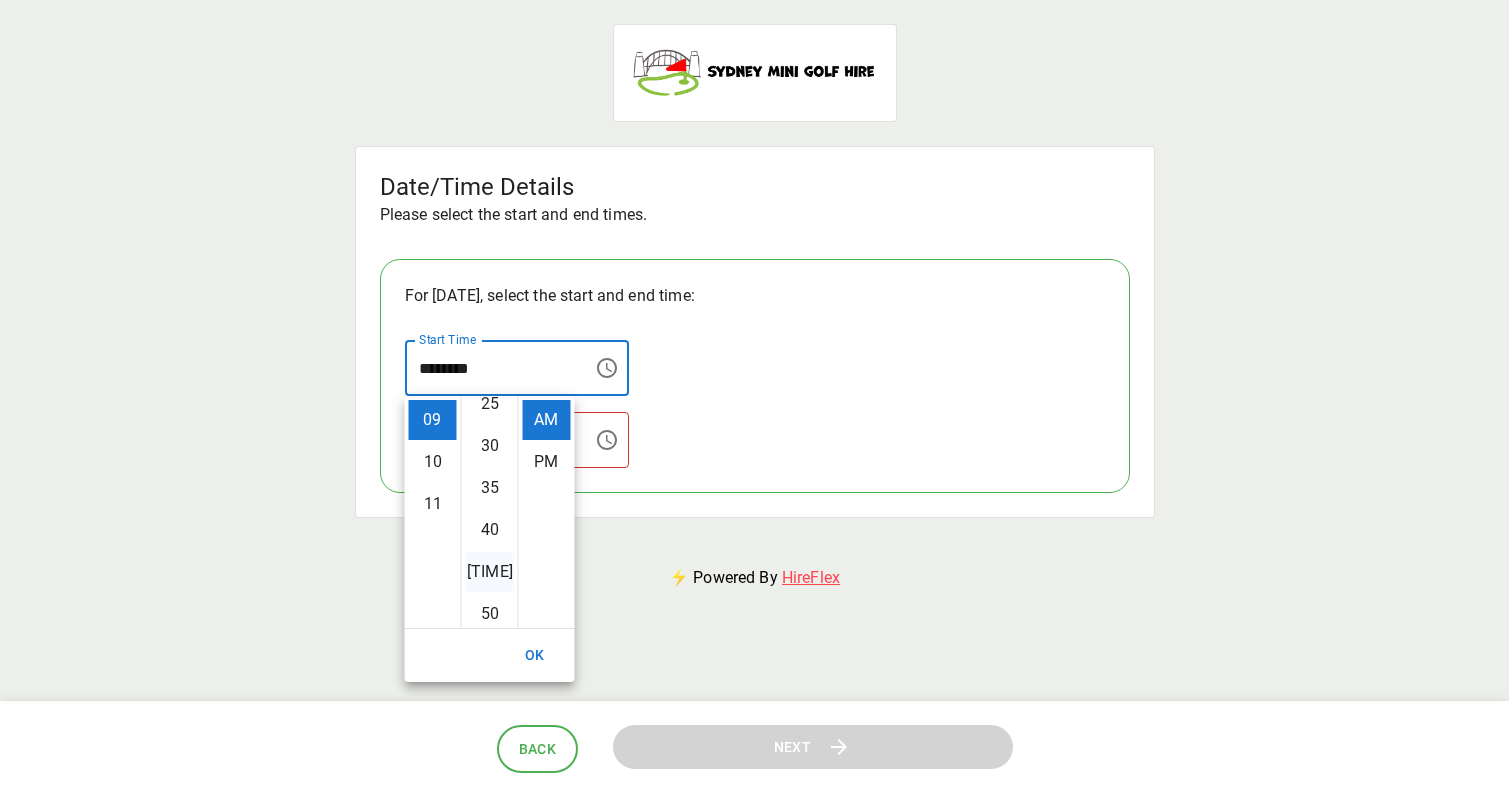 click on "[TIME]" at bounding box center [490, 572] 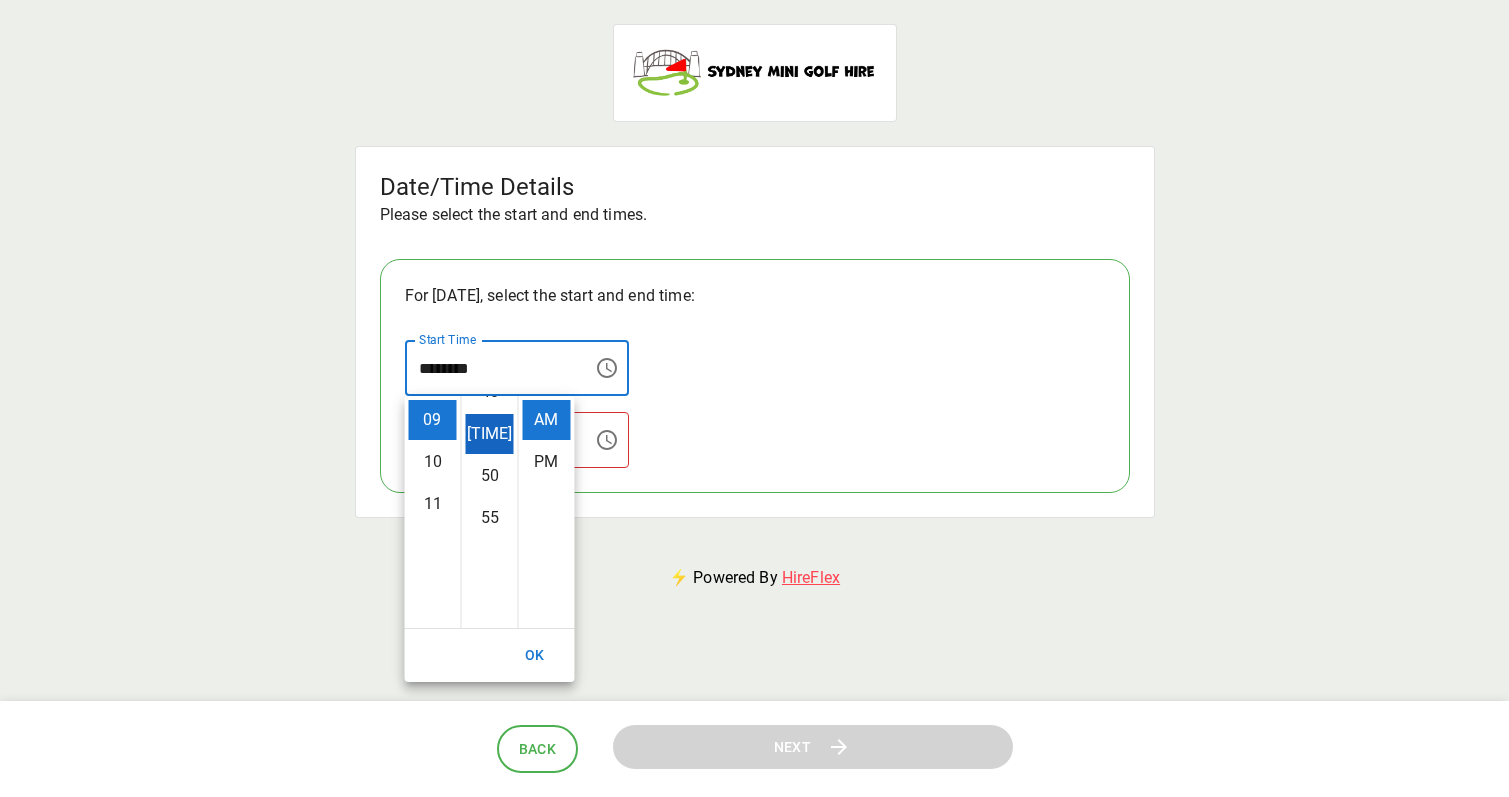 scroll, scrollTop: 378, scrollLeft: 0, axis: vertical 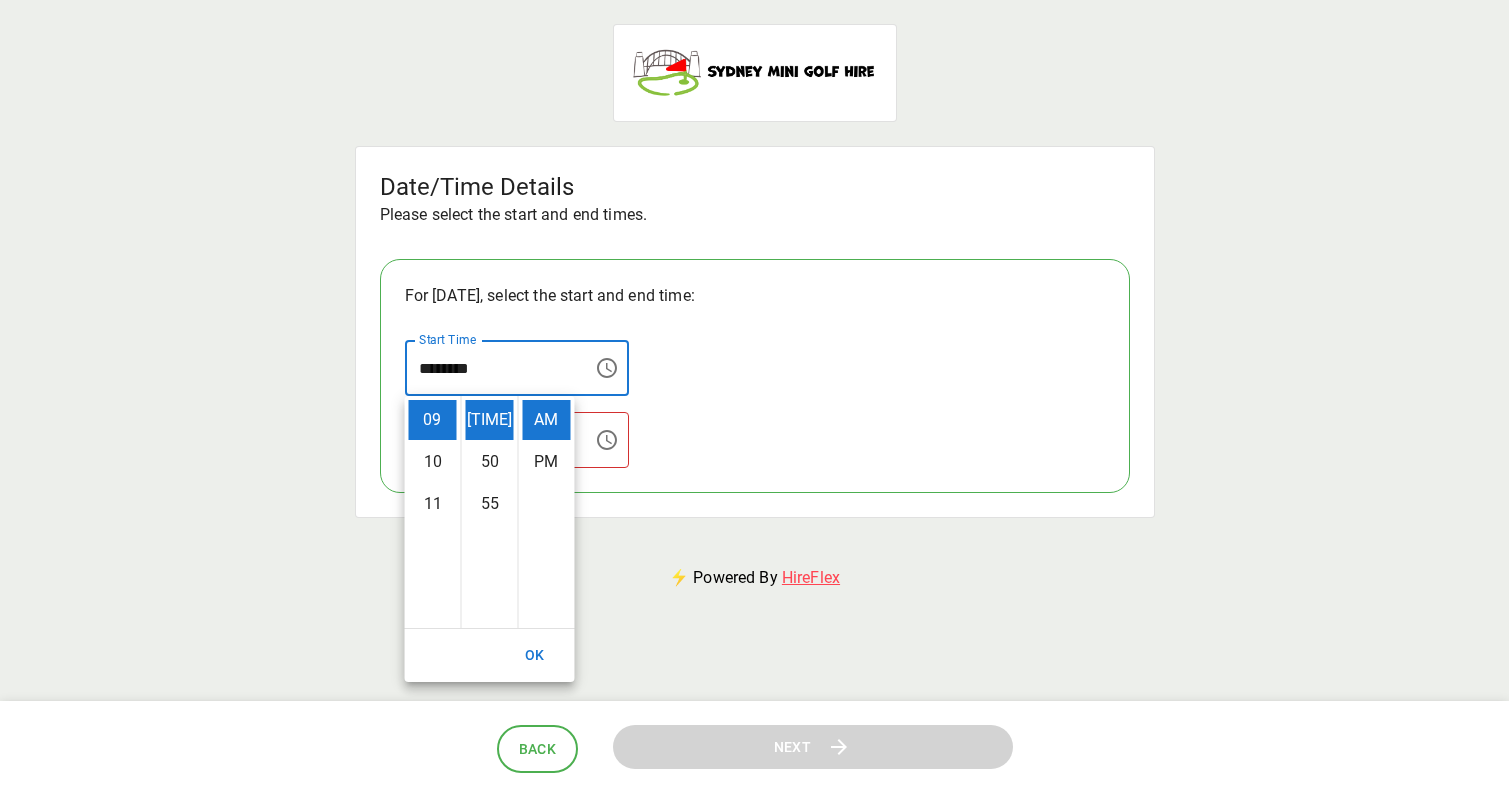 click on "End Time ******** End Time" at bounding box center (751, 364) 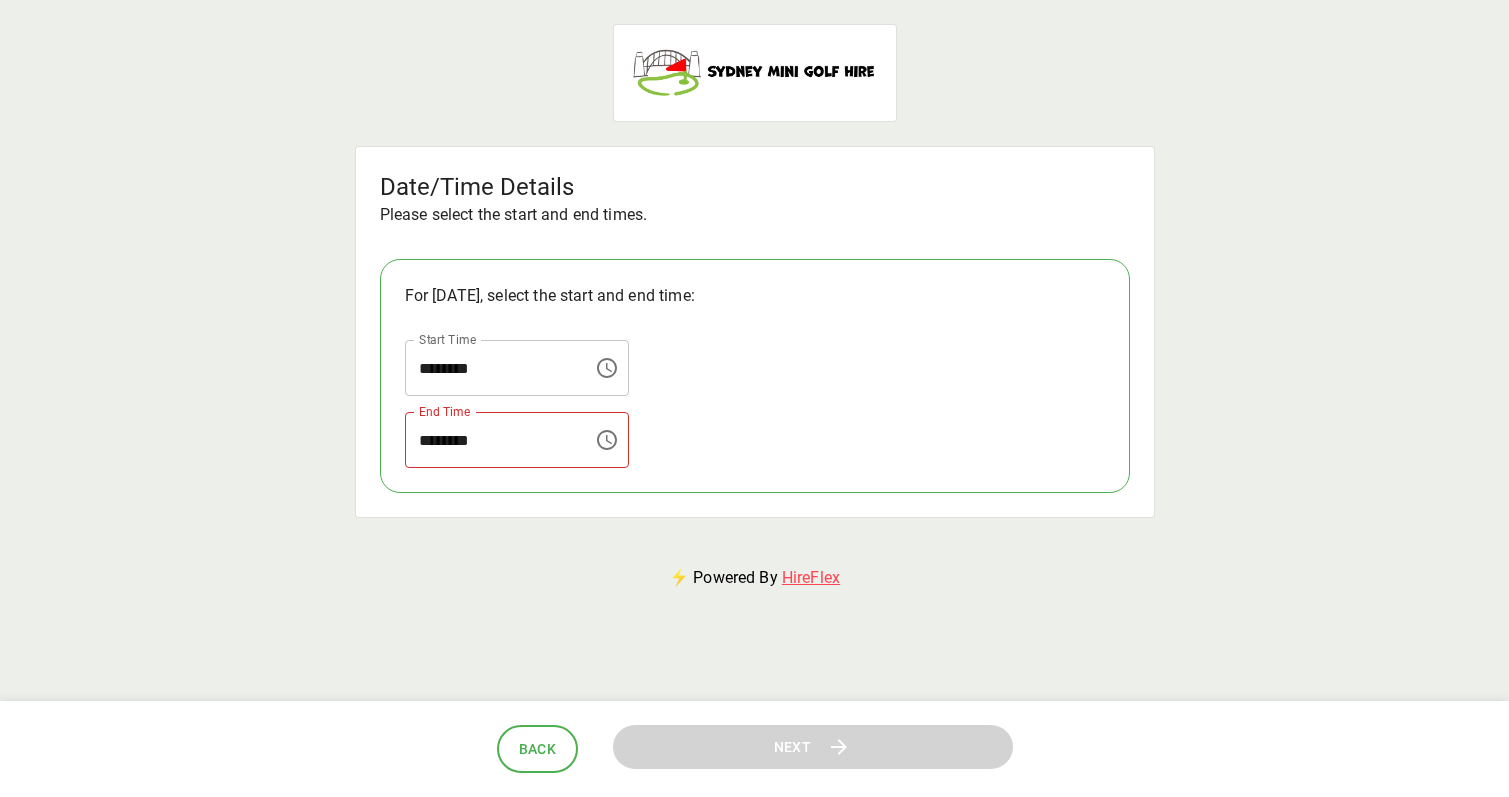 click on "********" at bounding box center [492, 440] 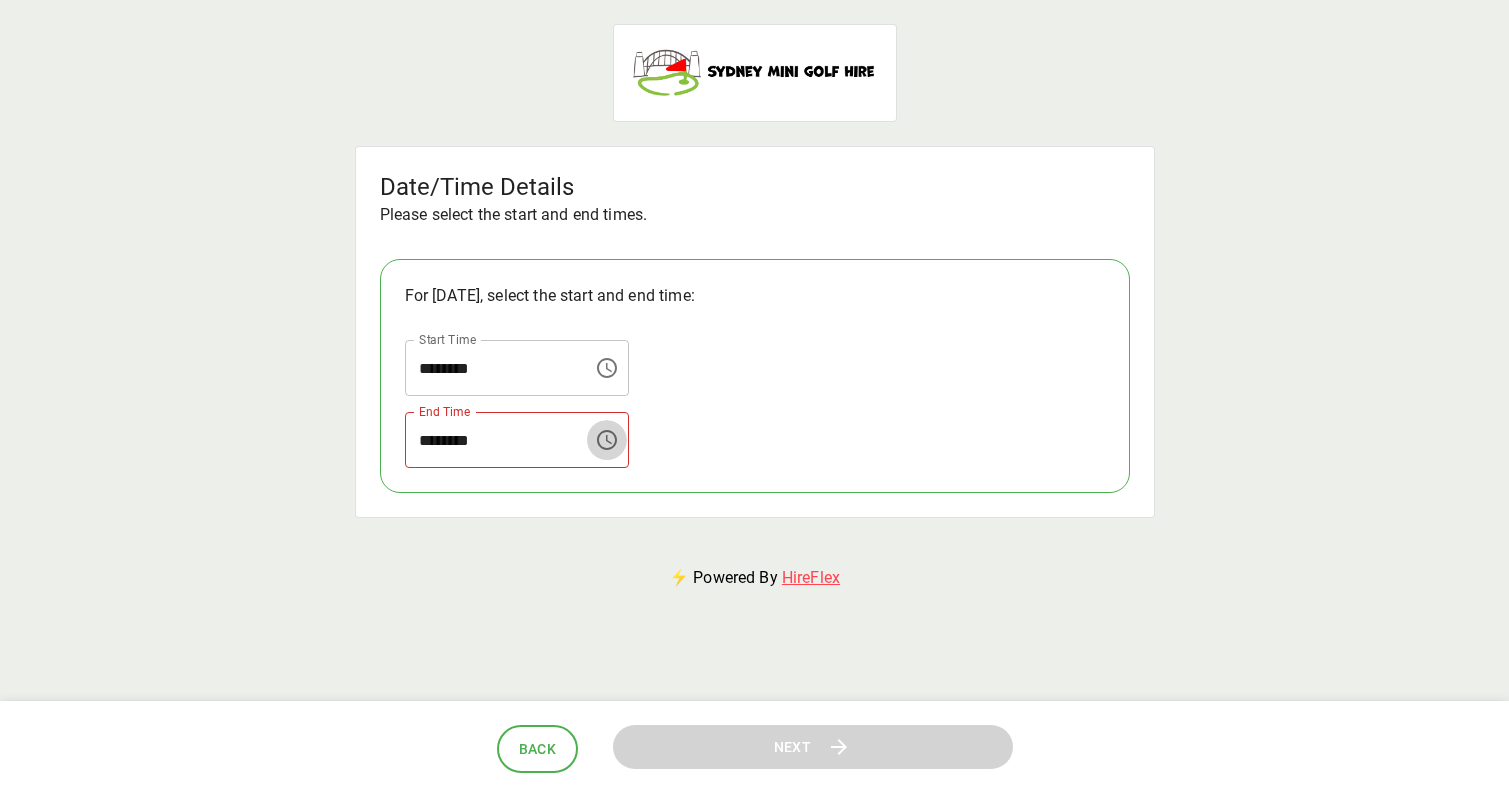 click at bounding box center (607, 440) 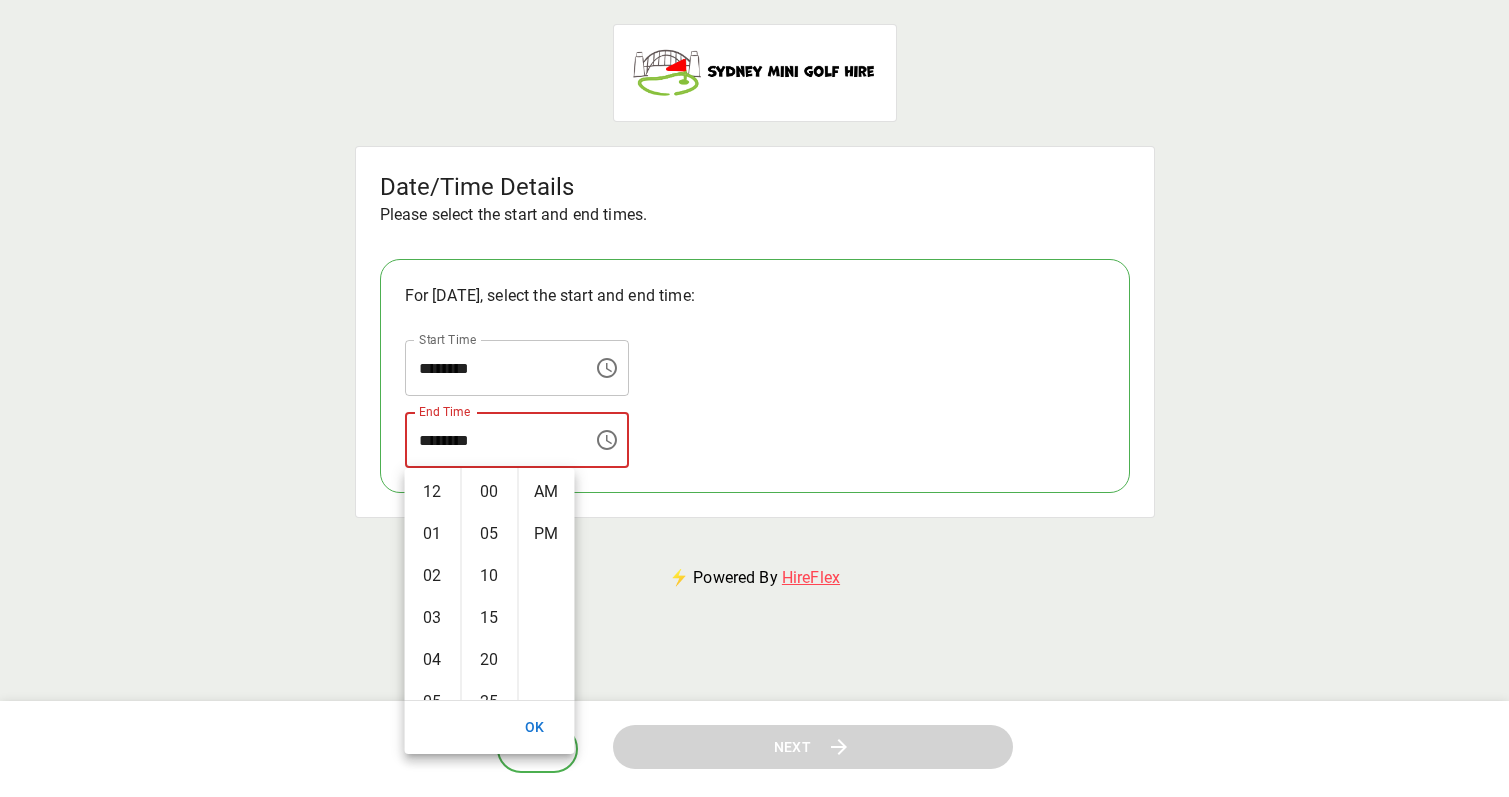 scroll, scrollTop: 0, scrollLeft: 0, axis: both 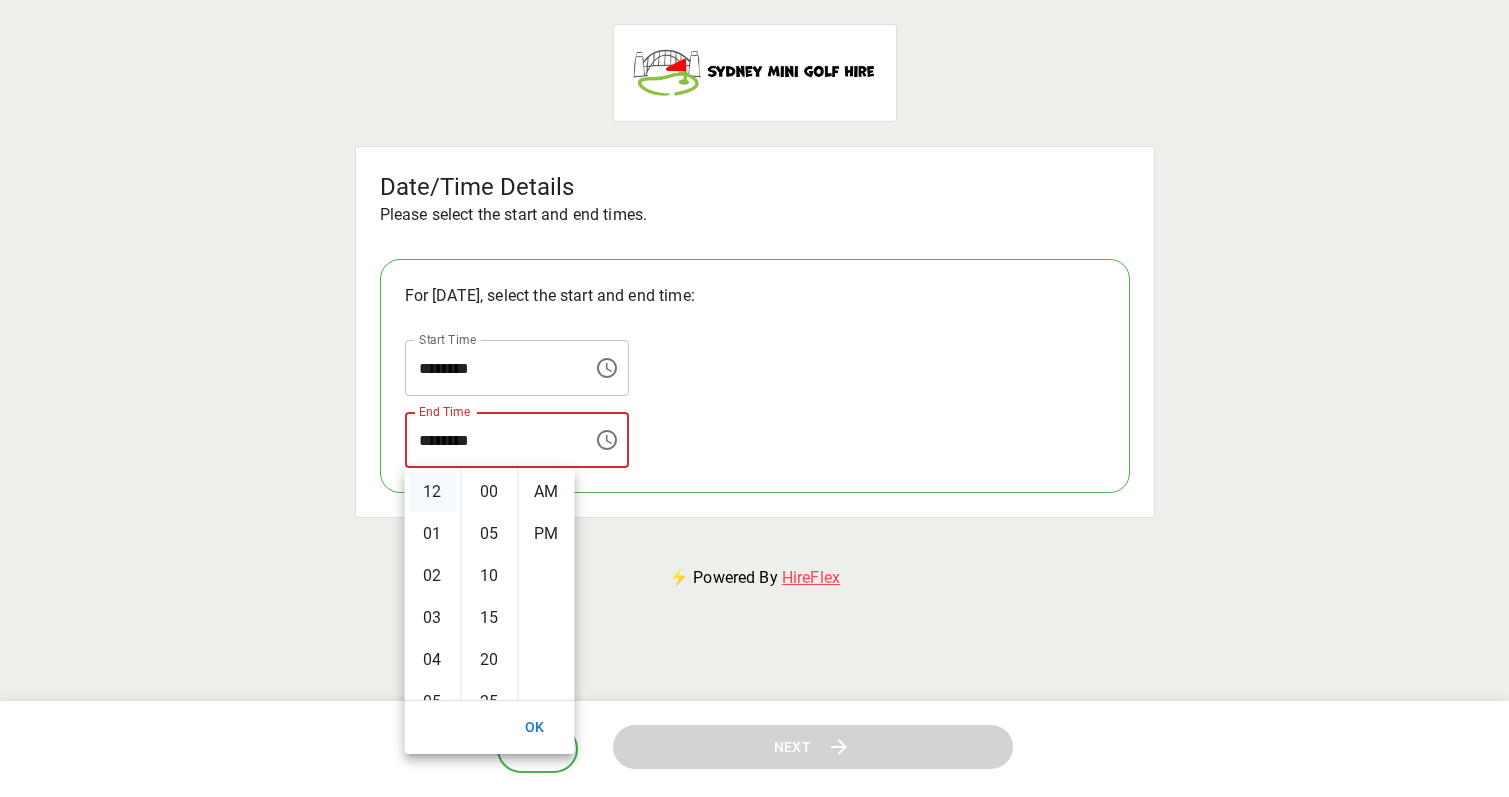 click on "12" at bounding box center [433, 492] 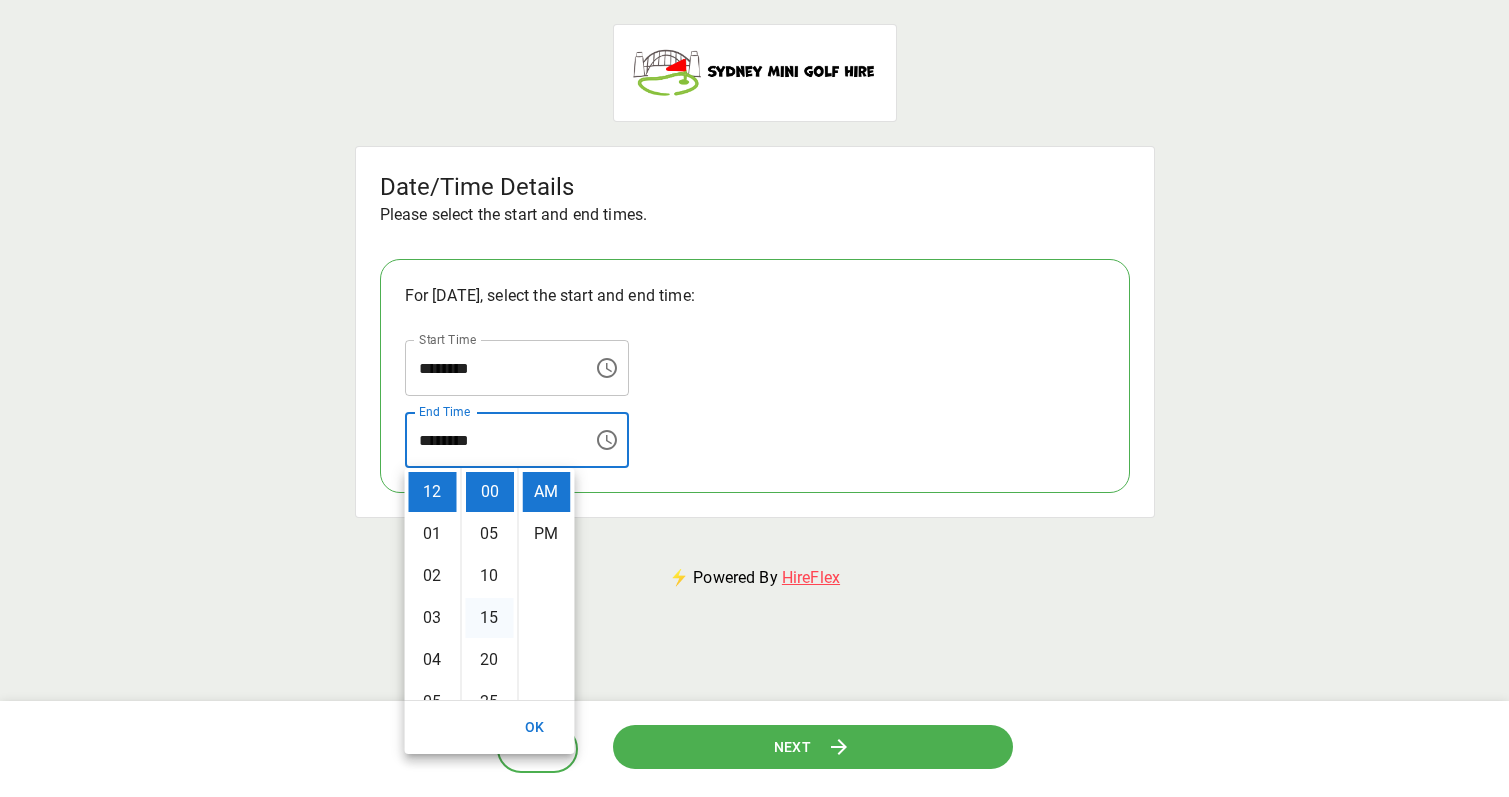 scroll, scrollTop: 155, scrollLeft: 0, axis: vertical 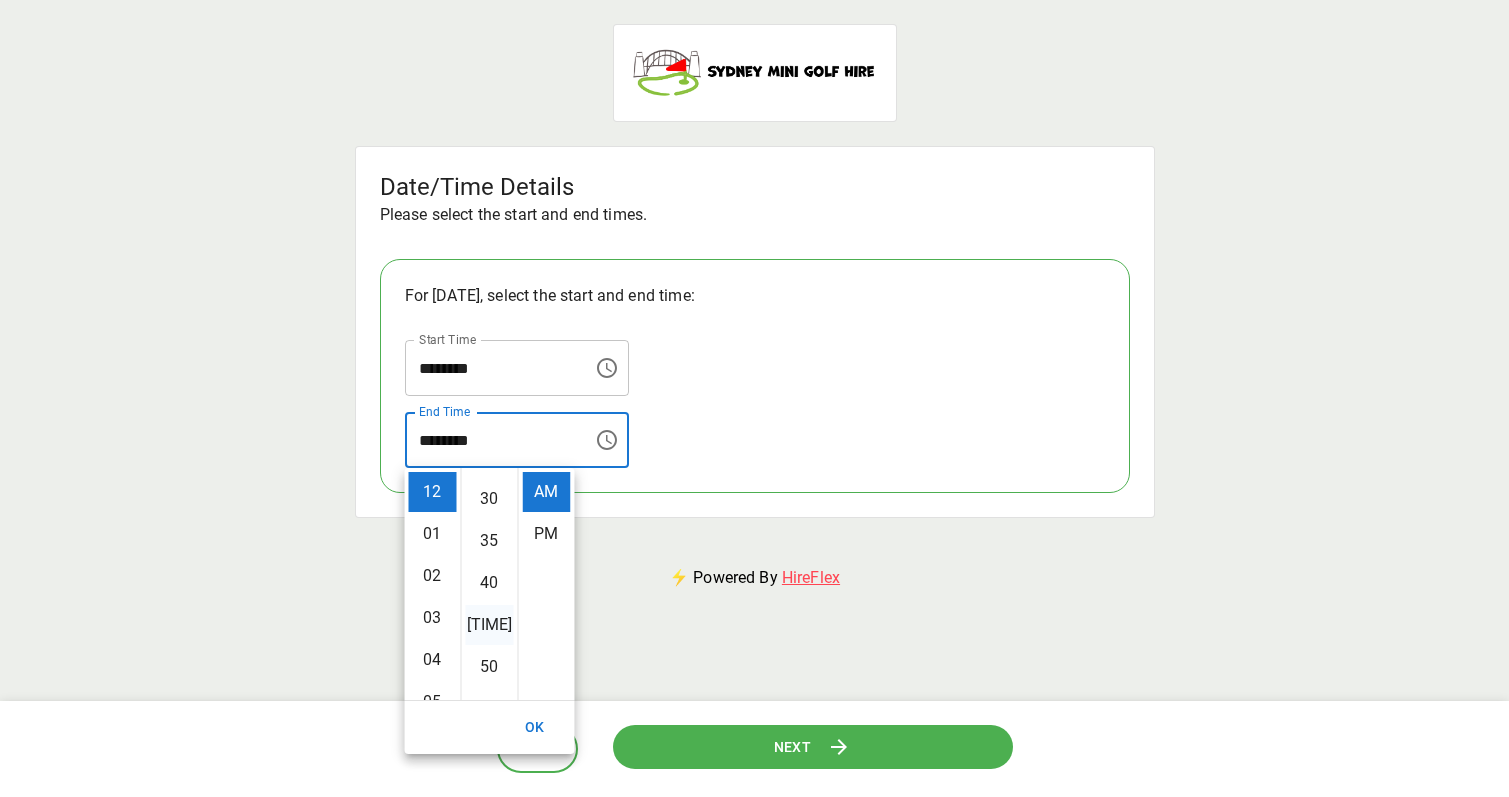 click on "[TIME]" at bounding box center (490, 625) 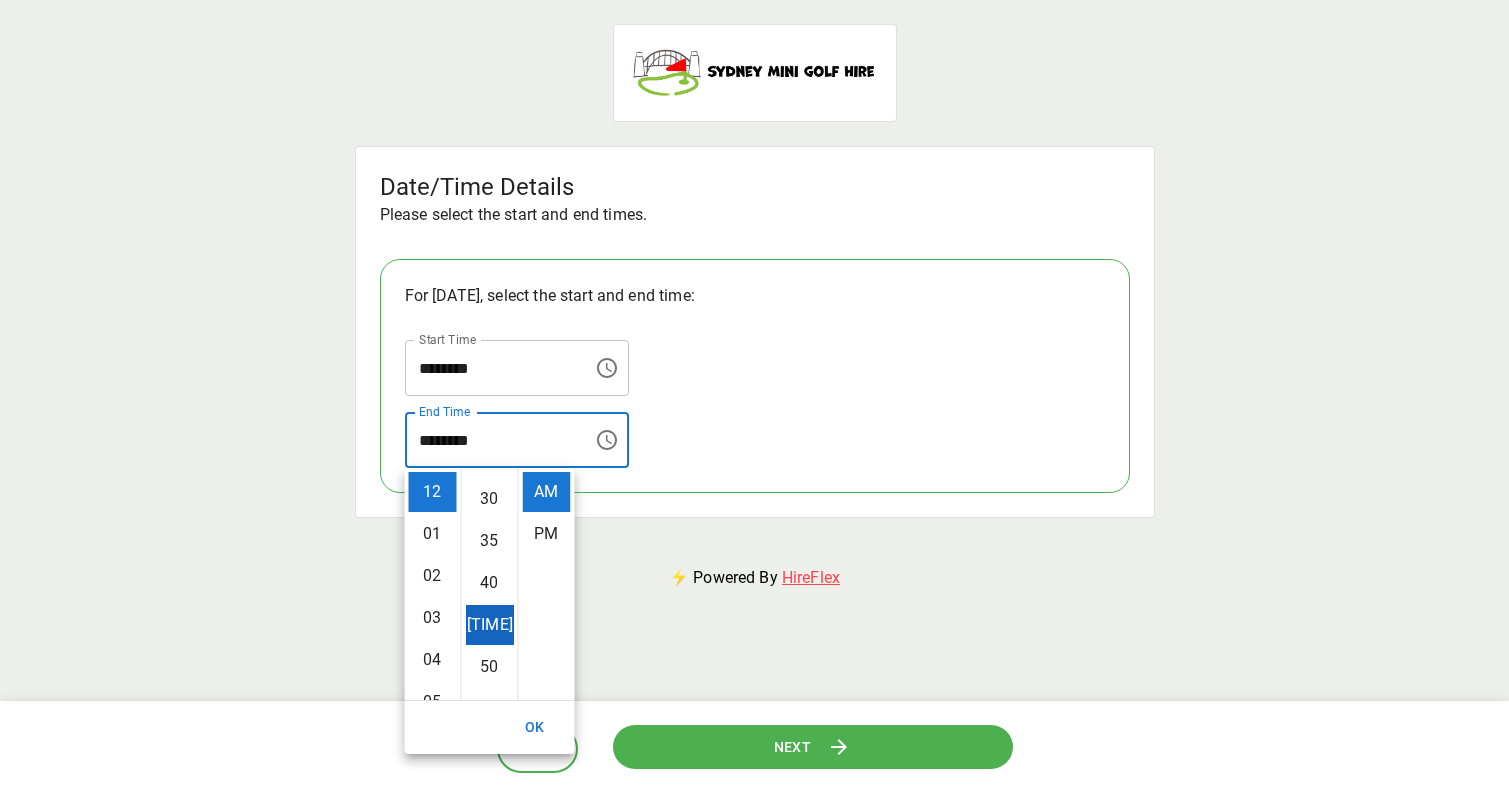 scroll, scrollTop: 378, scrollLeft: 0, axis: vertical 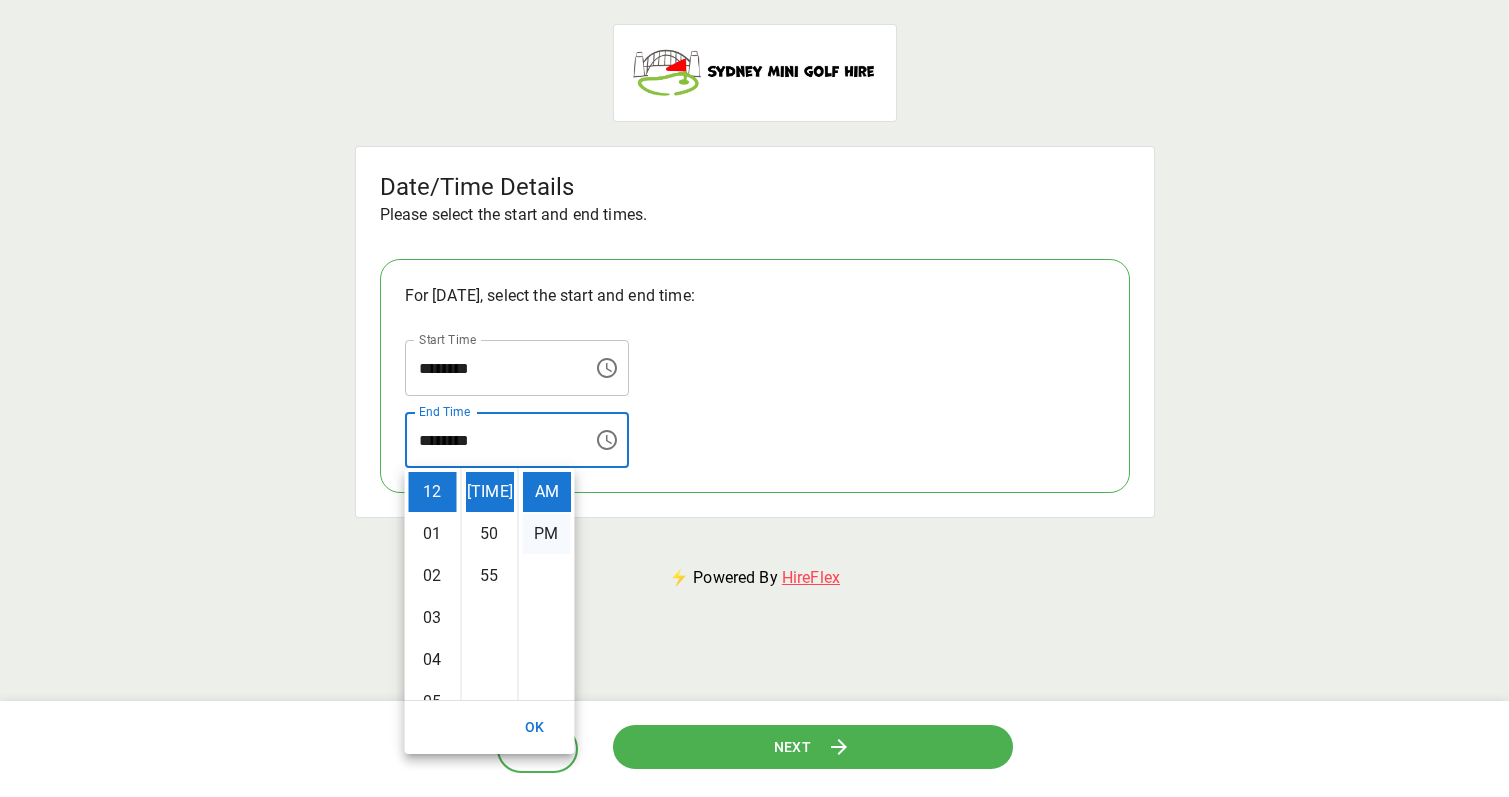 click on "PM" at bounding box center [547, 534] 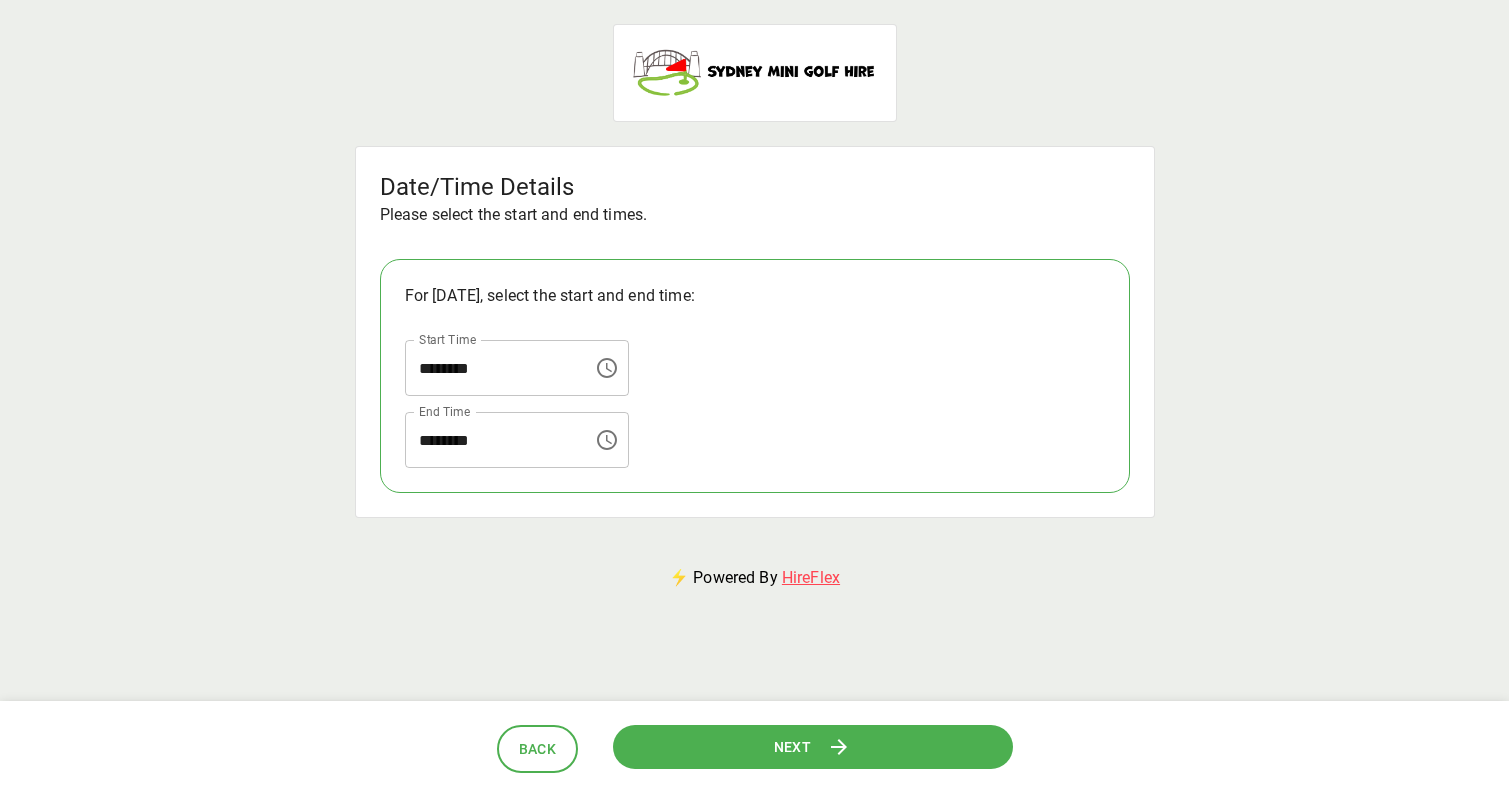 scroll, scrollTop: 42, scrollLeft: 0, axis: vertical 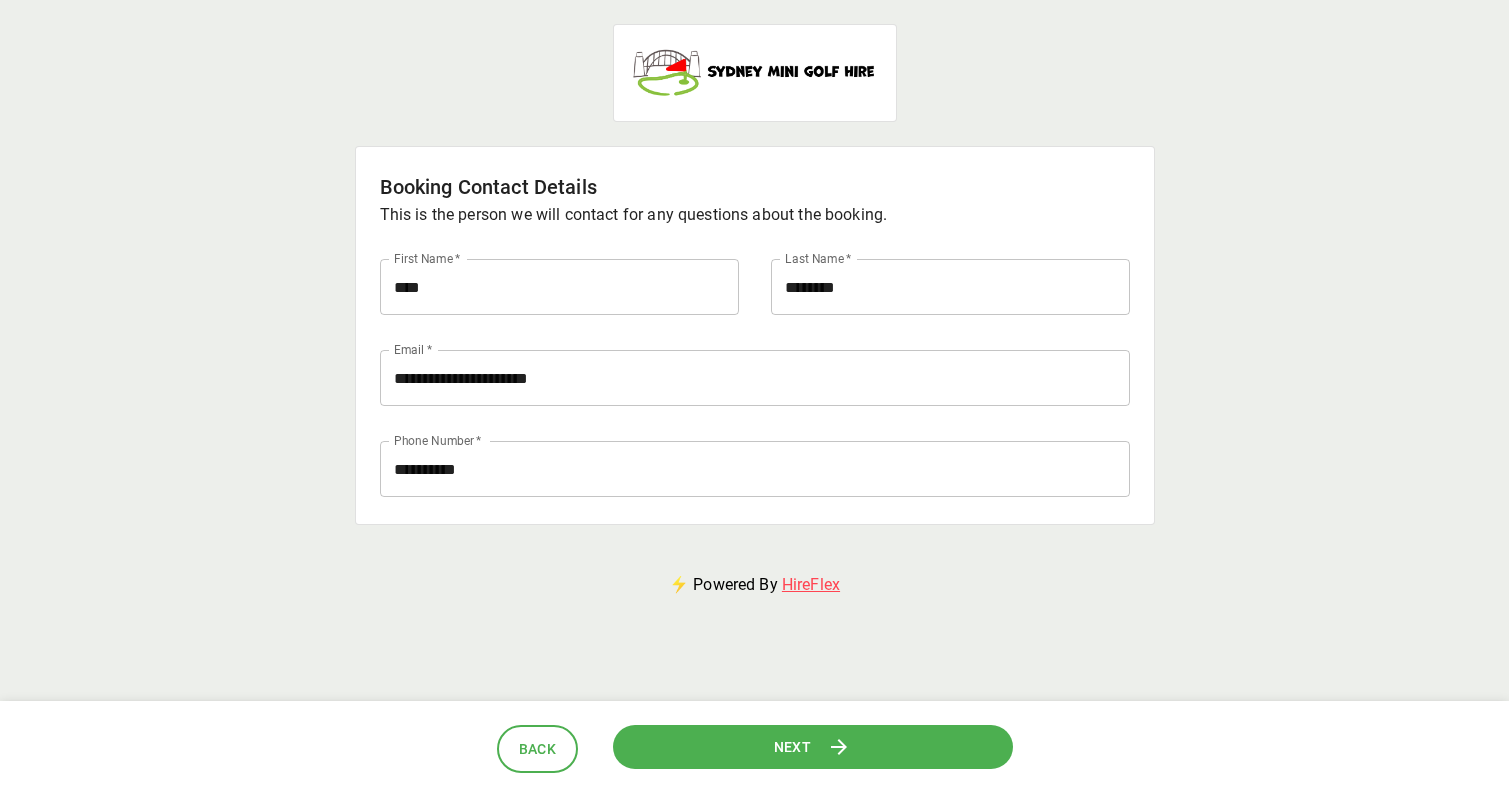 click on "Next" at bounding box center (813, 747) 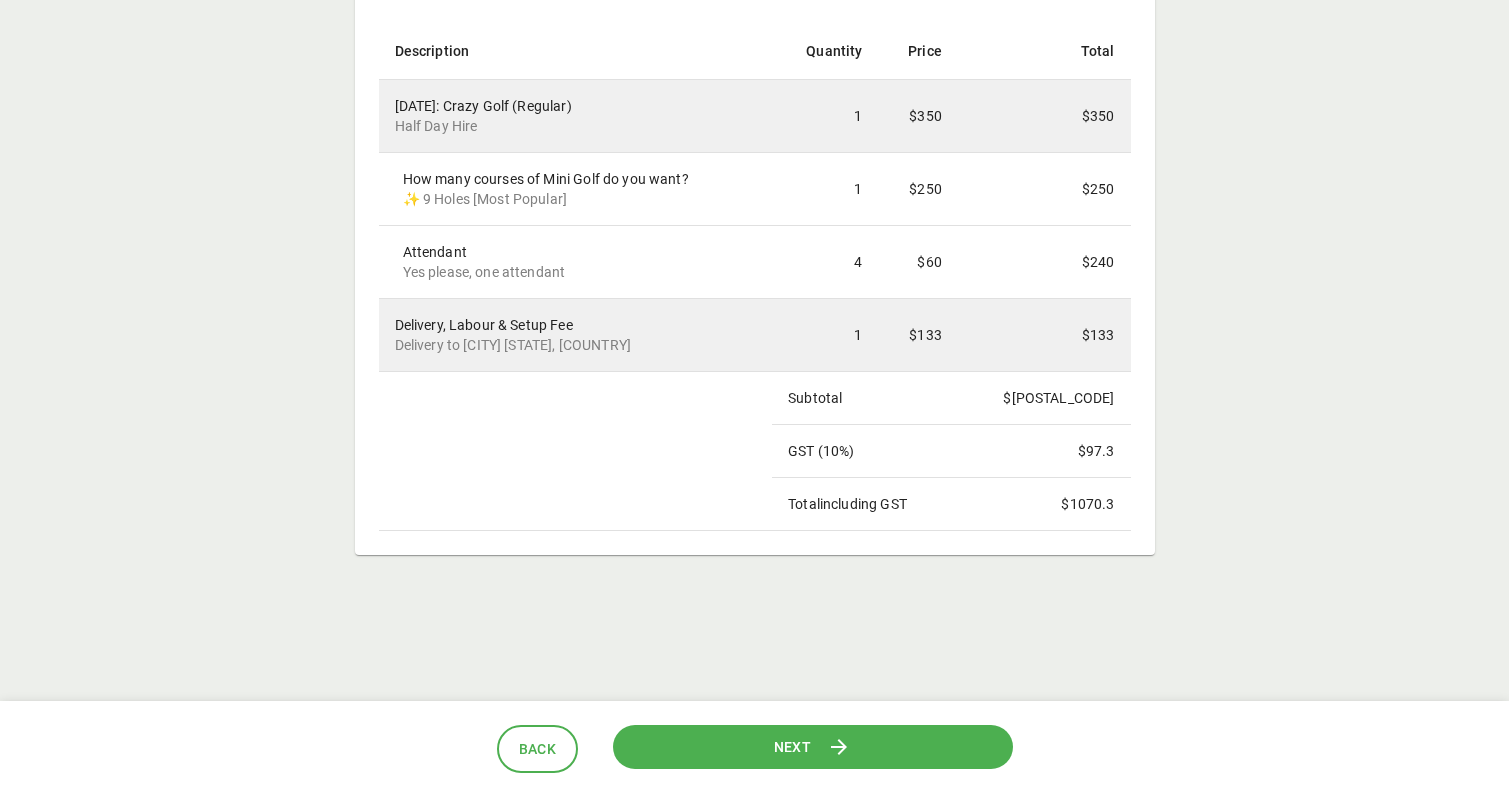 scroll, scrollTop: 590, scrollLeft: 0, axis: vertical 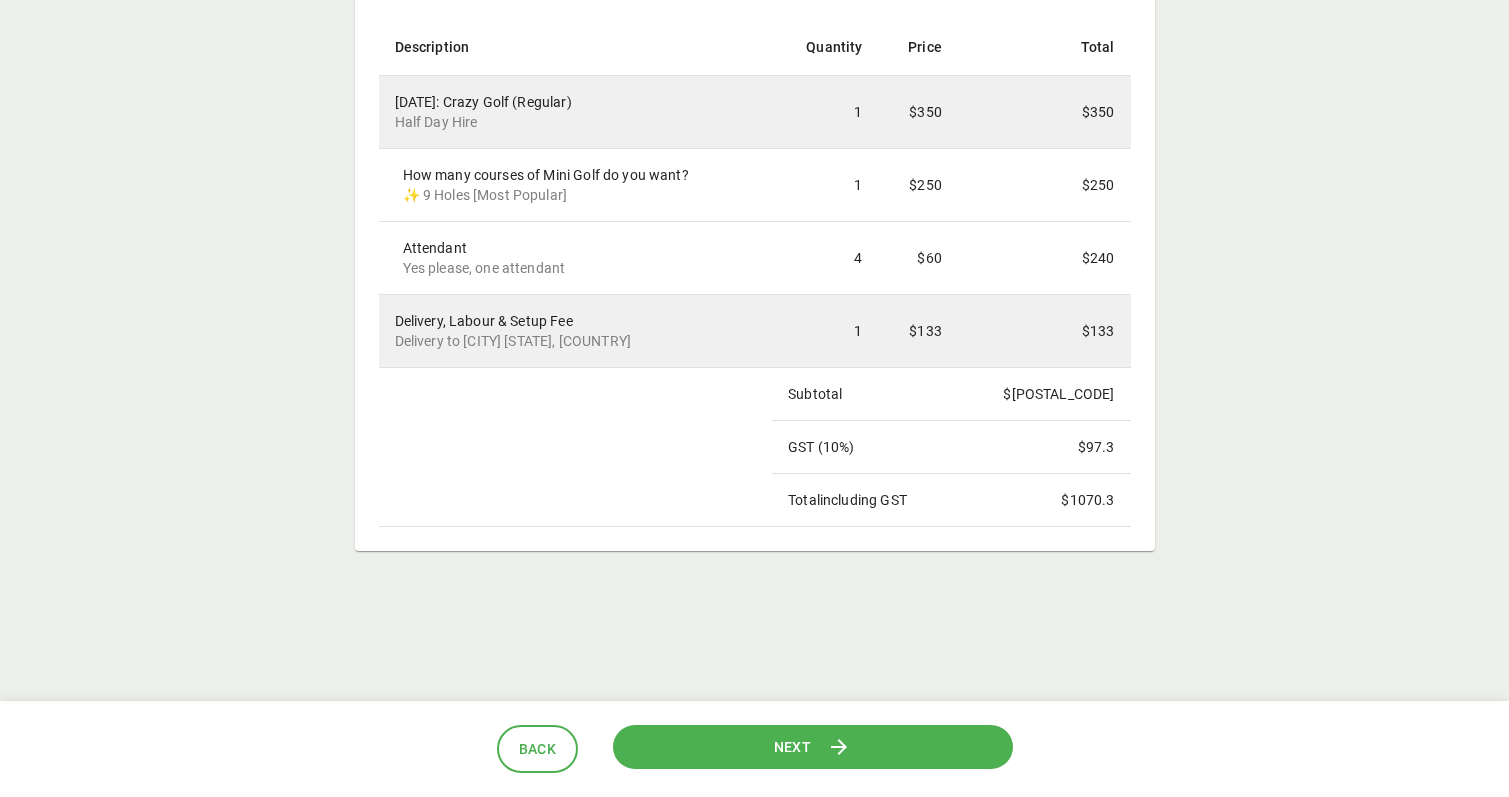 click on "Next" at bounding box center [813, 747] 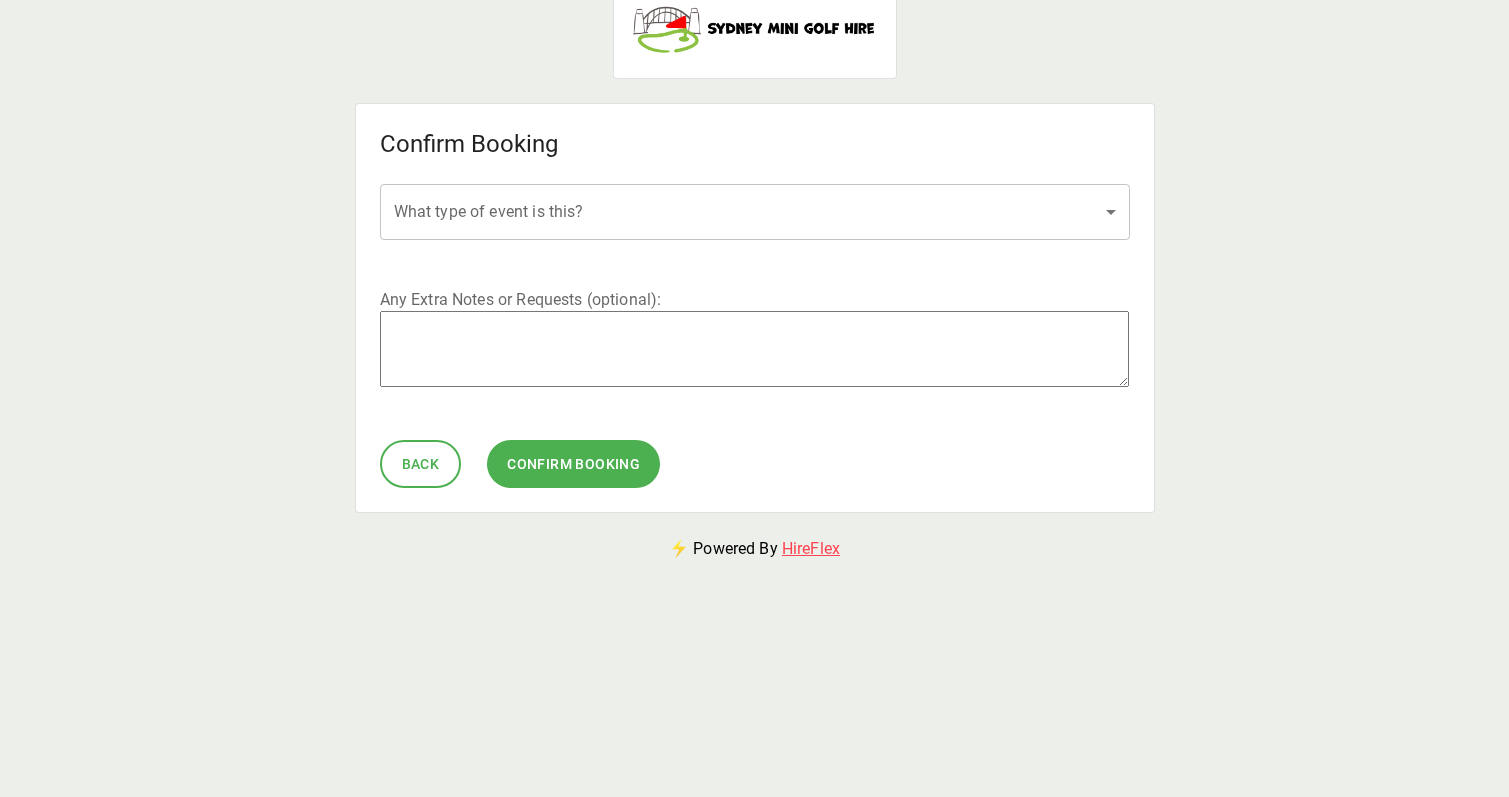 scroll, scrollTop: 43, scrollLeft: 0, axis: vertical 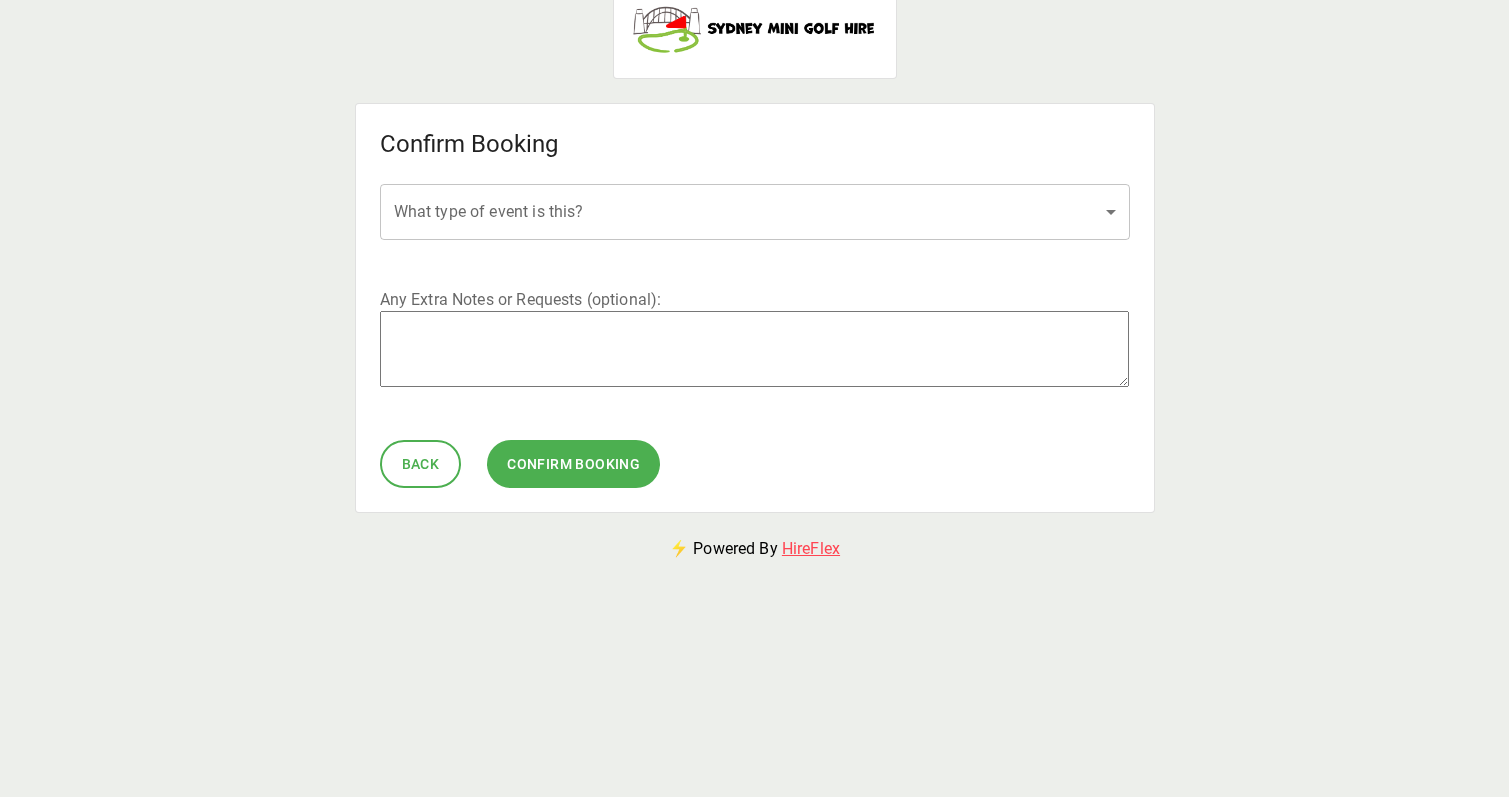 click on "Confirm Booking What type of event is this? ​ What type of event is this? Any Extra Notes or Requests (optional) : *   Back   Confirm Booking ⚡ Powered By   HireFlex" at bounding box center [754, 431] 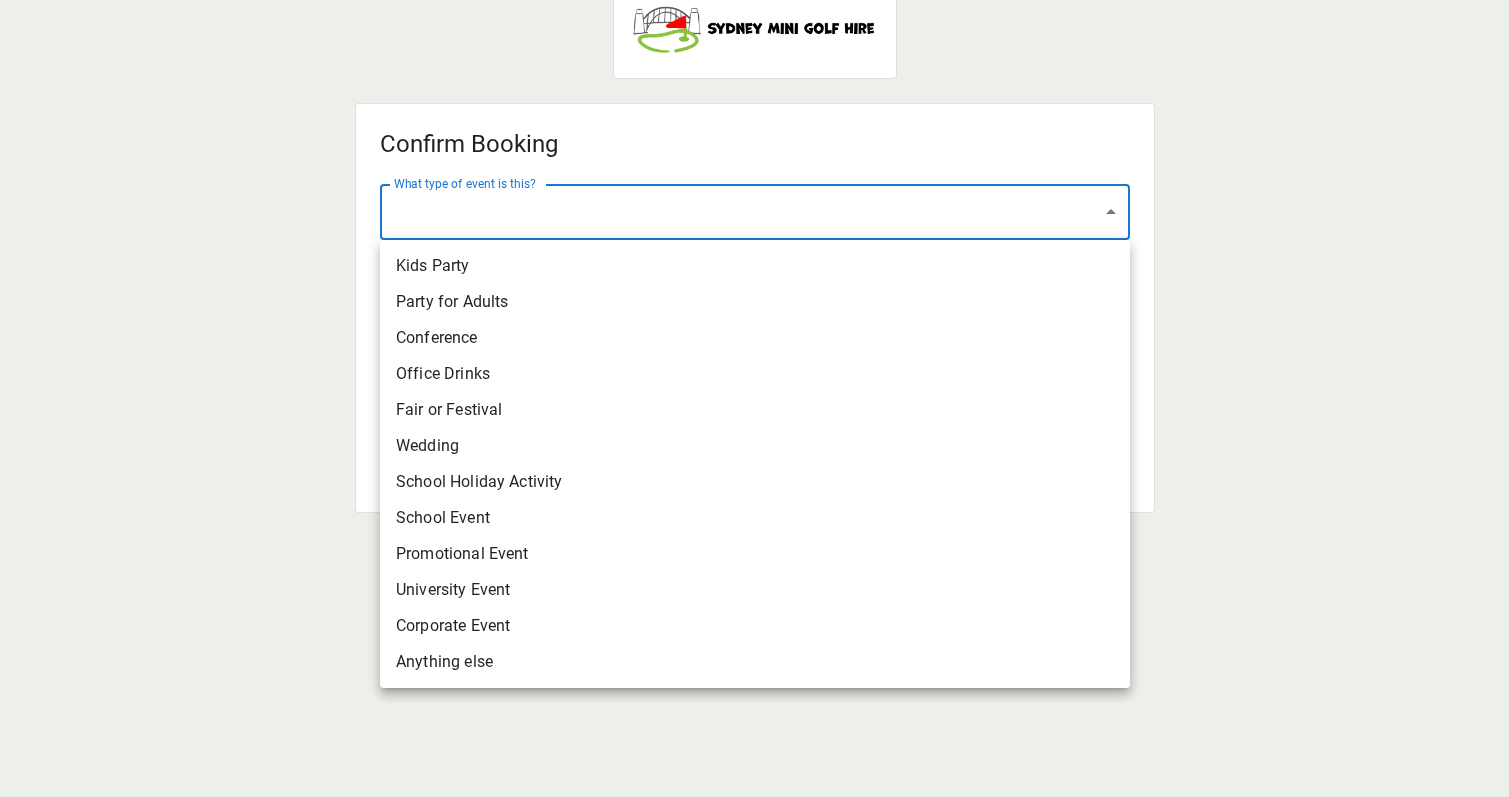 click on "Anything else" at bounding box center (755, 662) 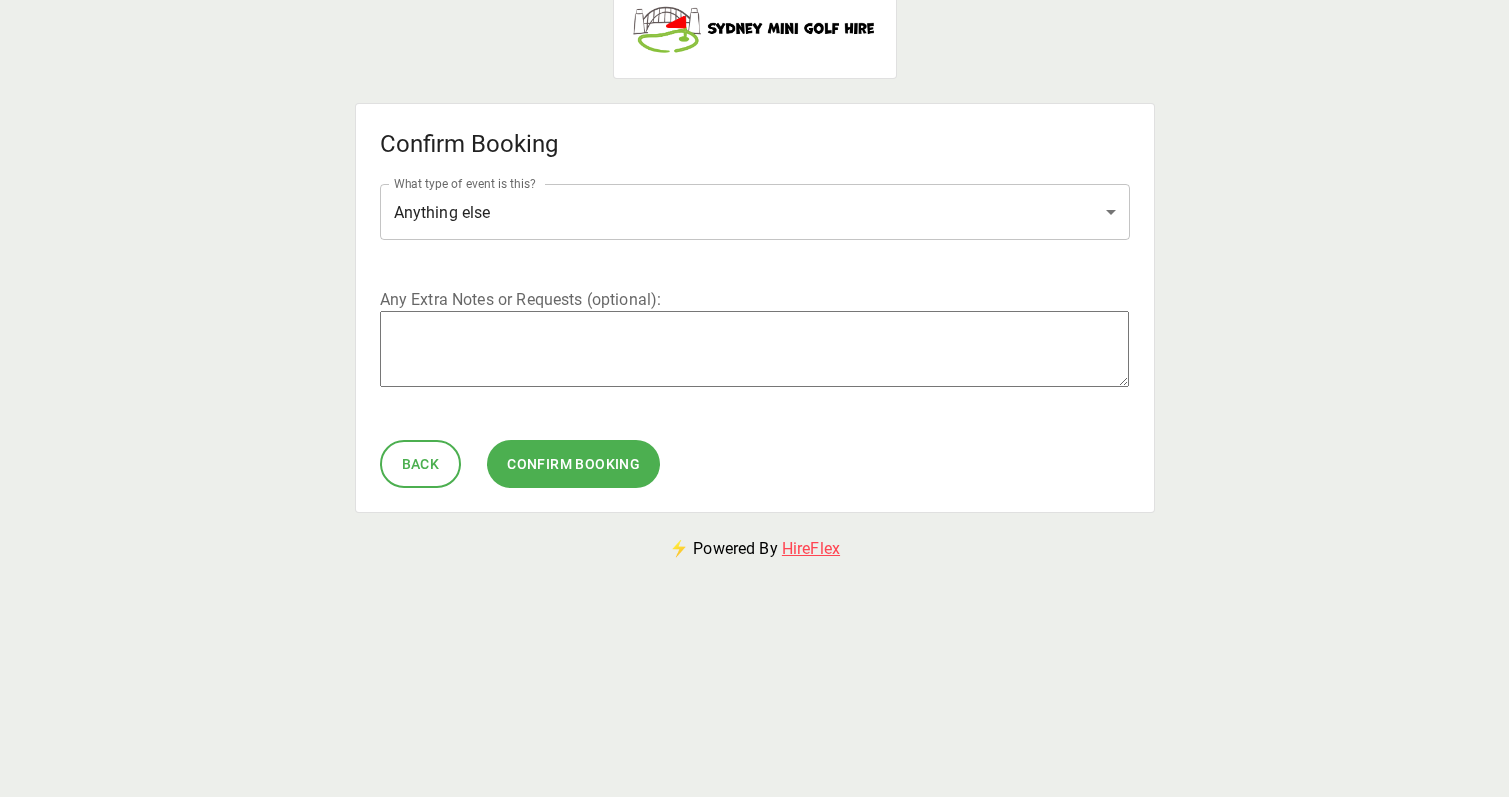 click at bounding box center [755, 349] 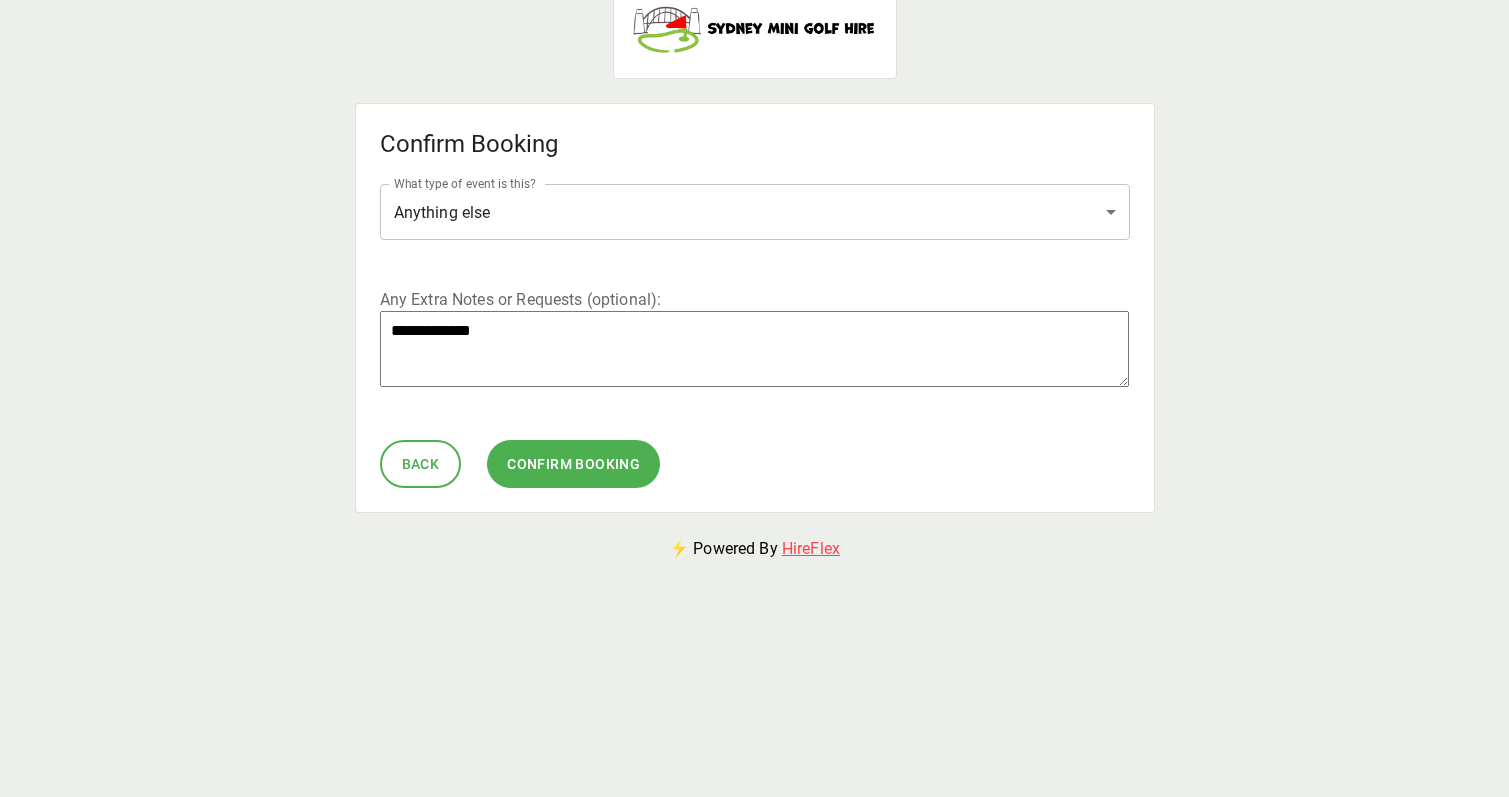 type on "**********" 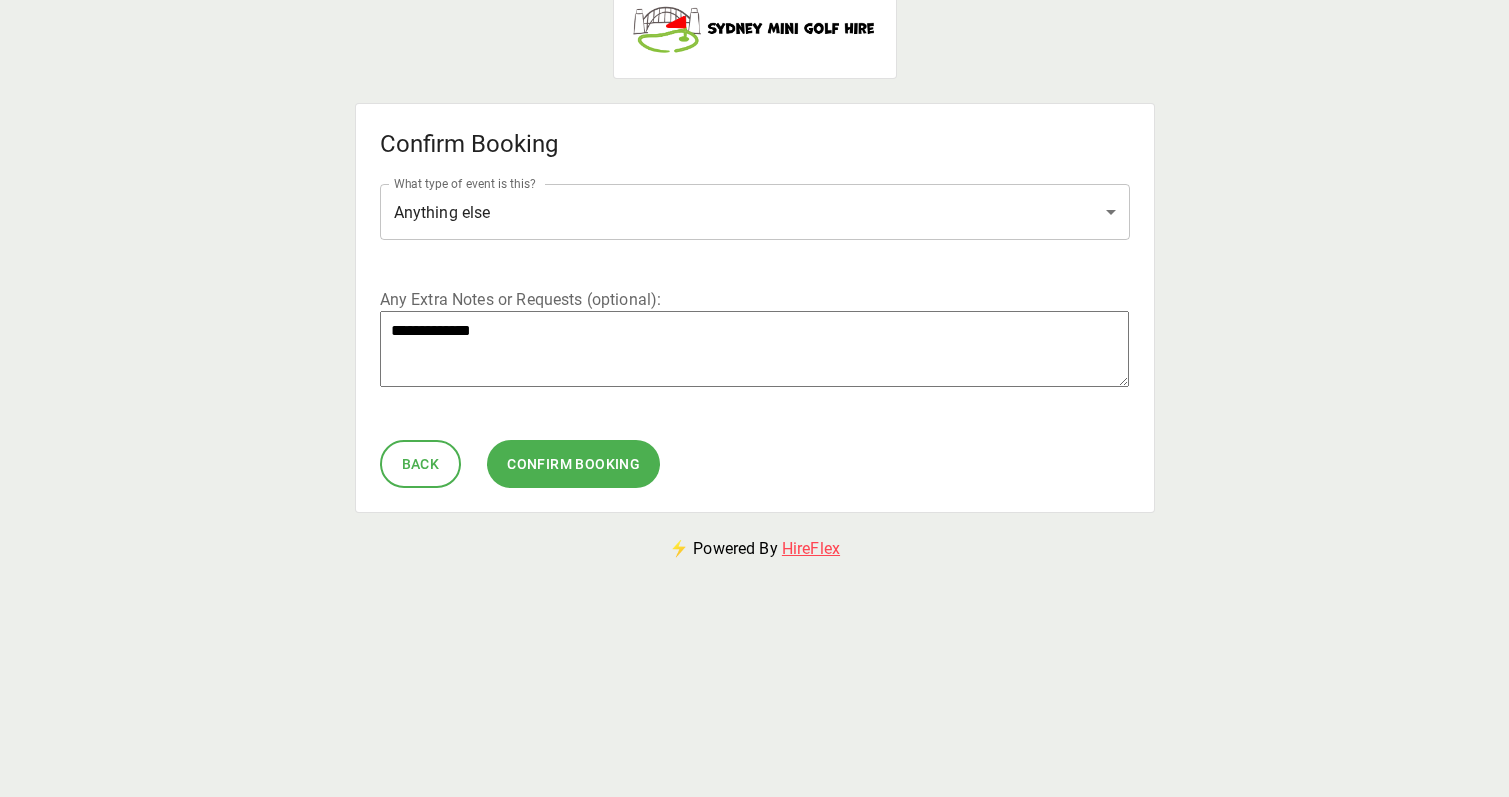 click on "Confirm Booking" at bounding box center (573, 464) 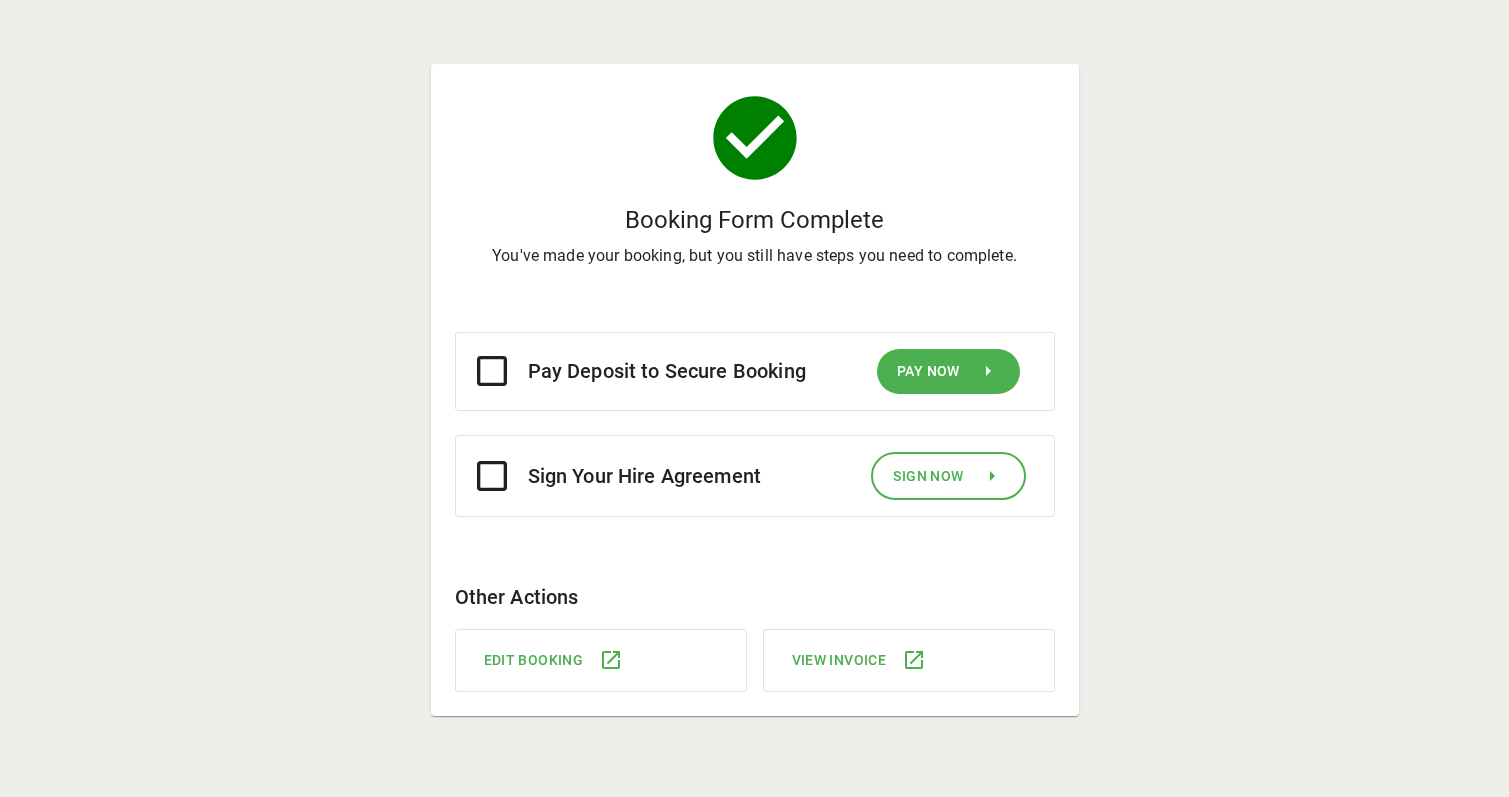 click on "Sign Your Hire Agreement" at bounding box center [645, 476] 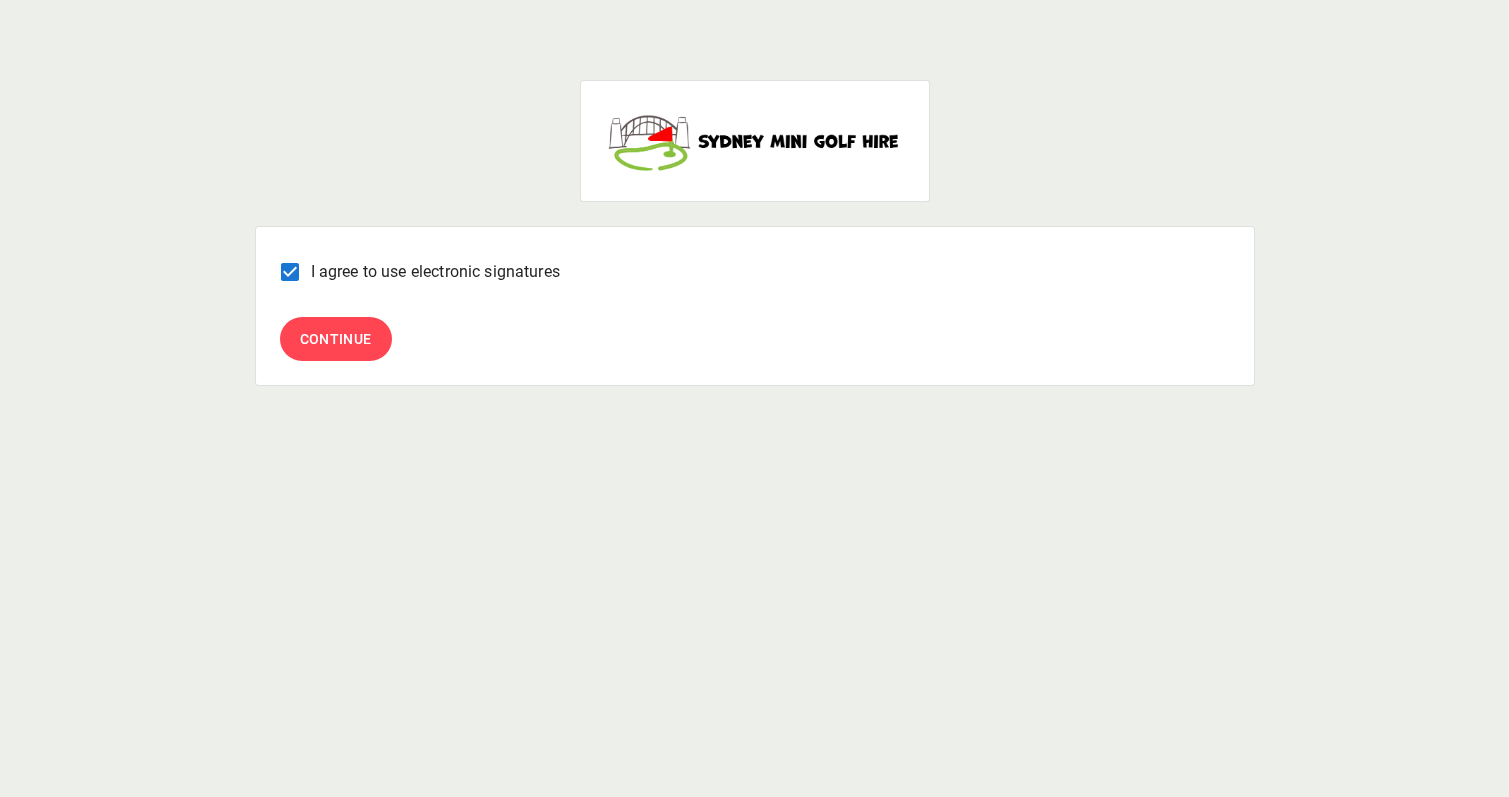 click on "Continue" at bounding box center (336, 339) 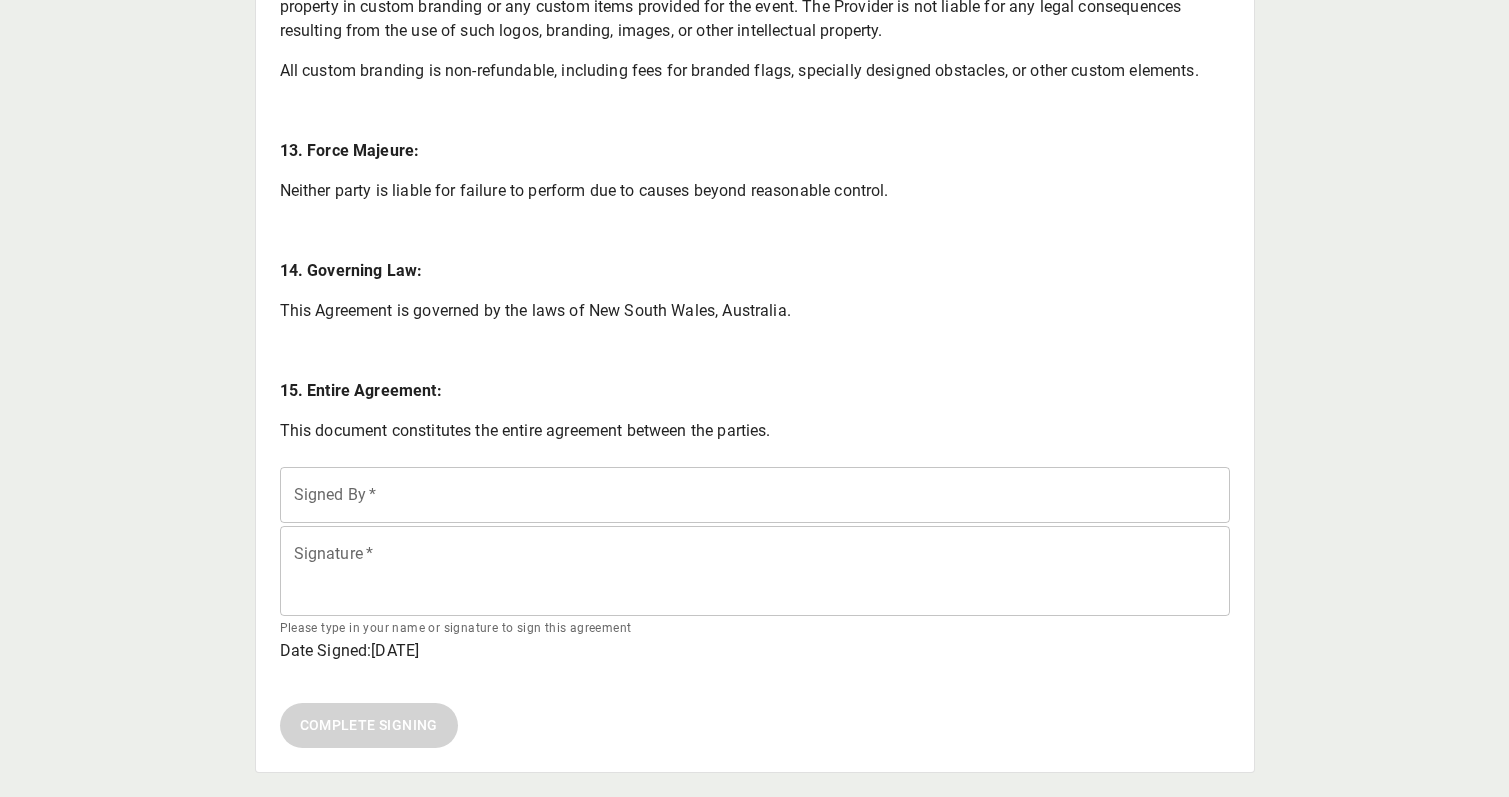 scroll, scrollTop: 3345, scrollLeft: 0, axis: vertical 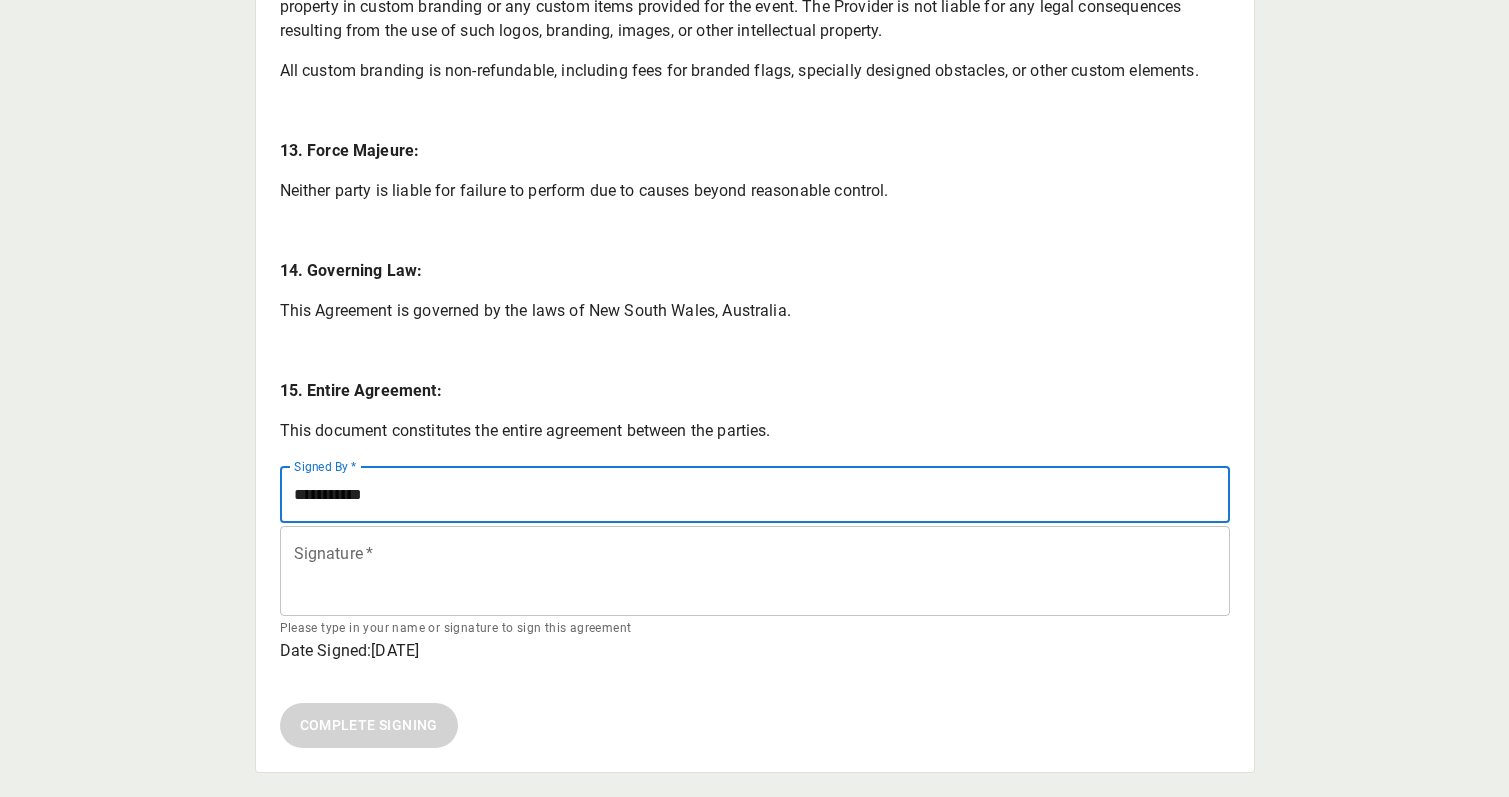 type on "**********" 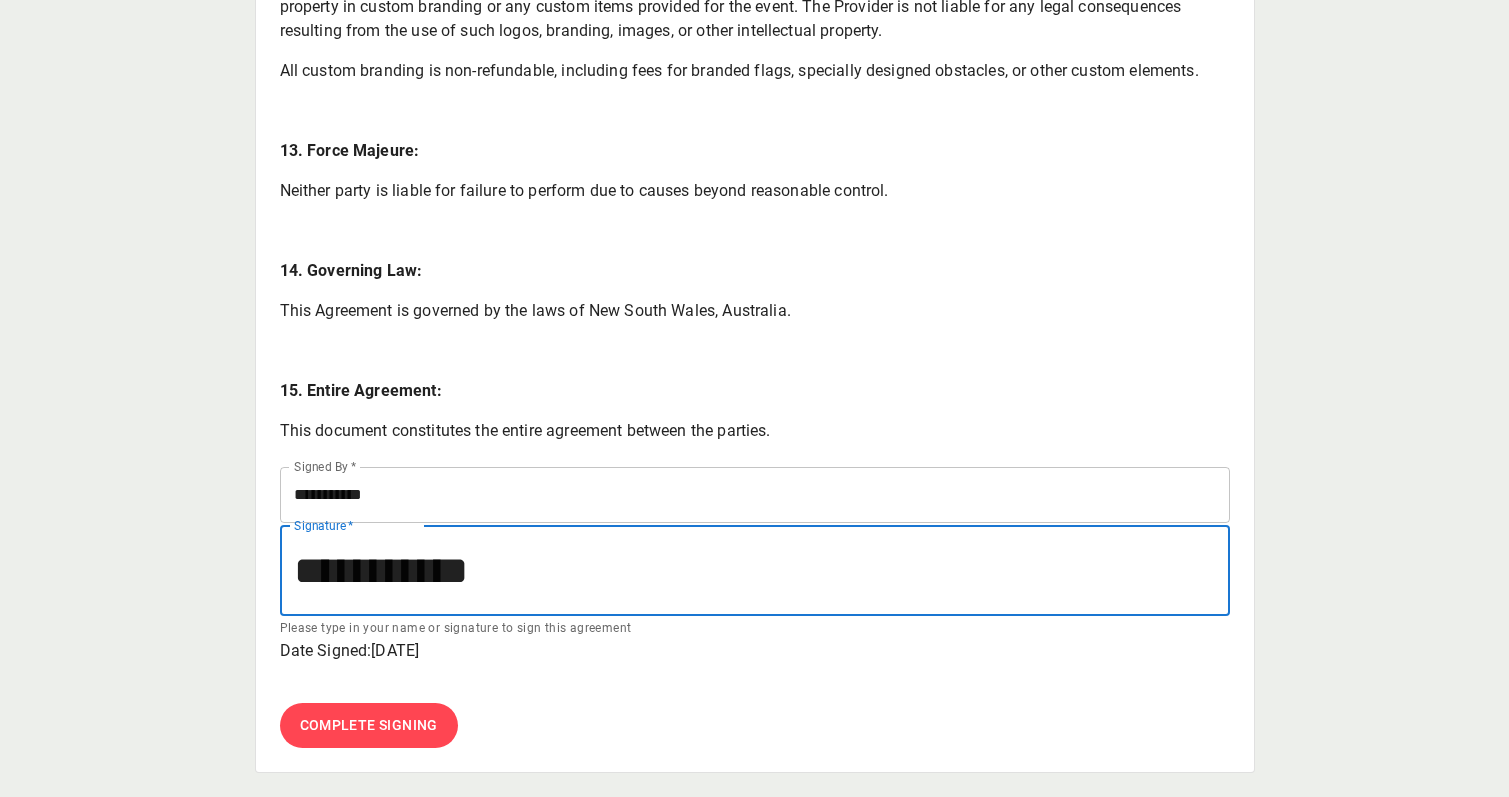 type on "**********" 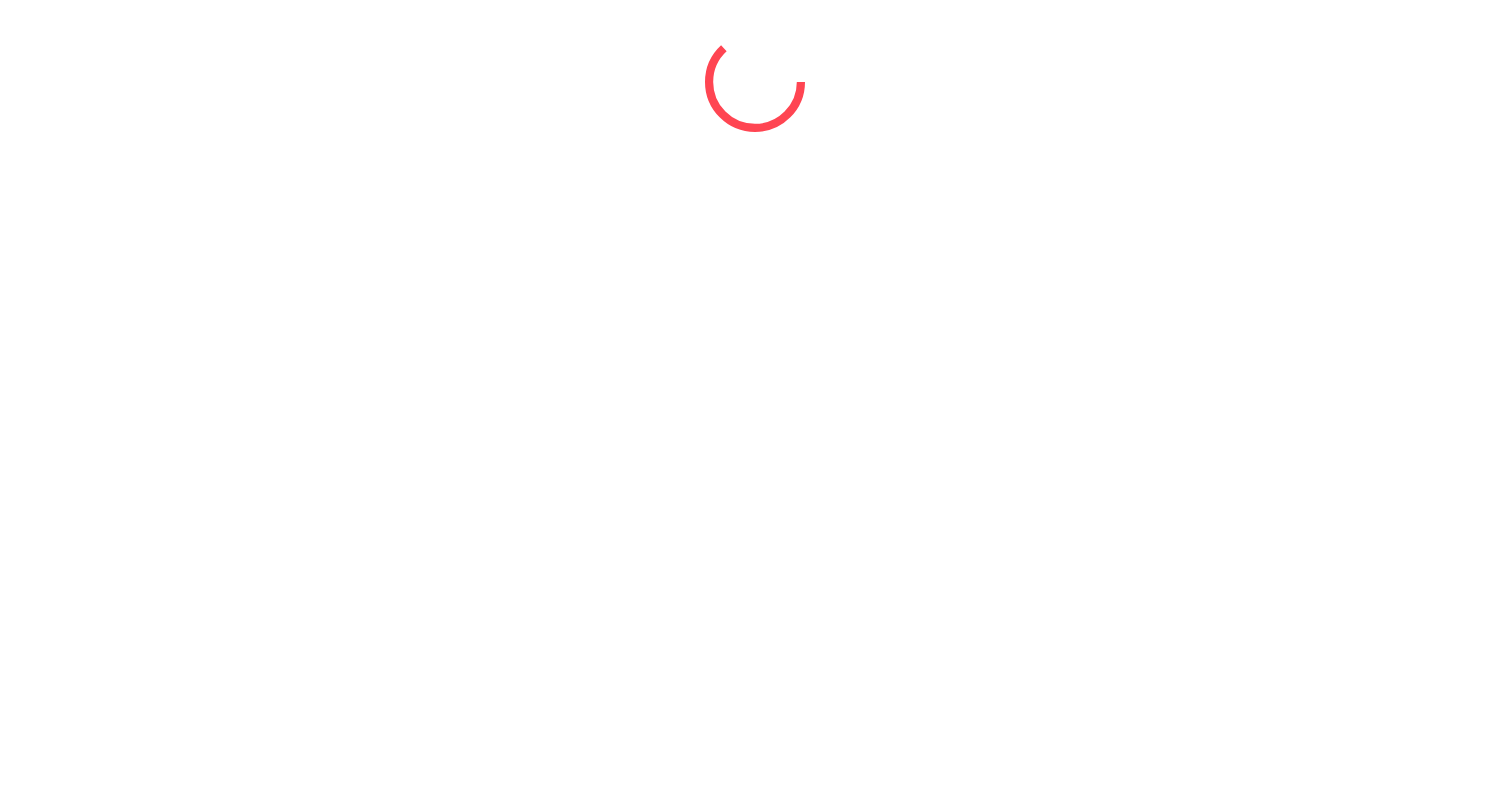 scroll, scrollTop: 0, scrollLeft: 0, axis: both 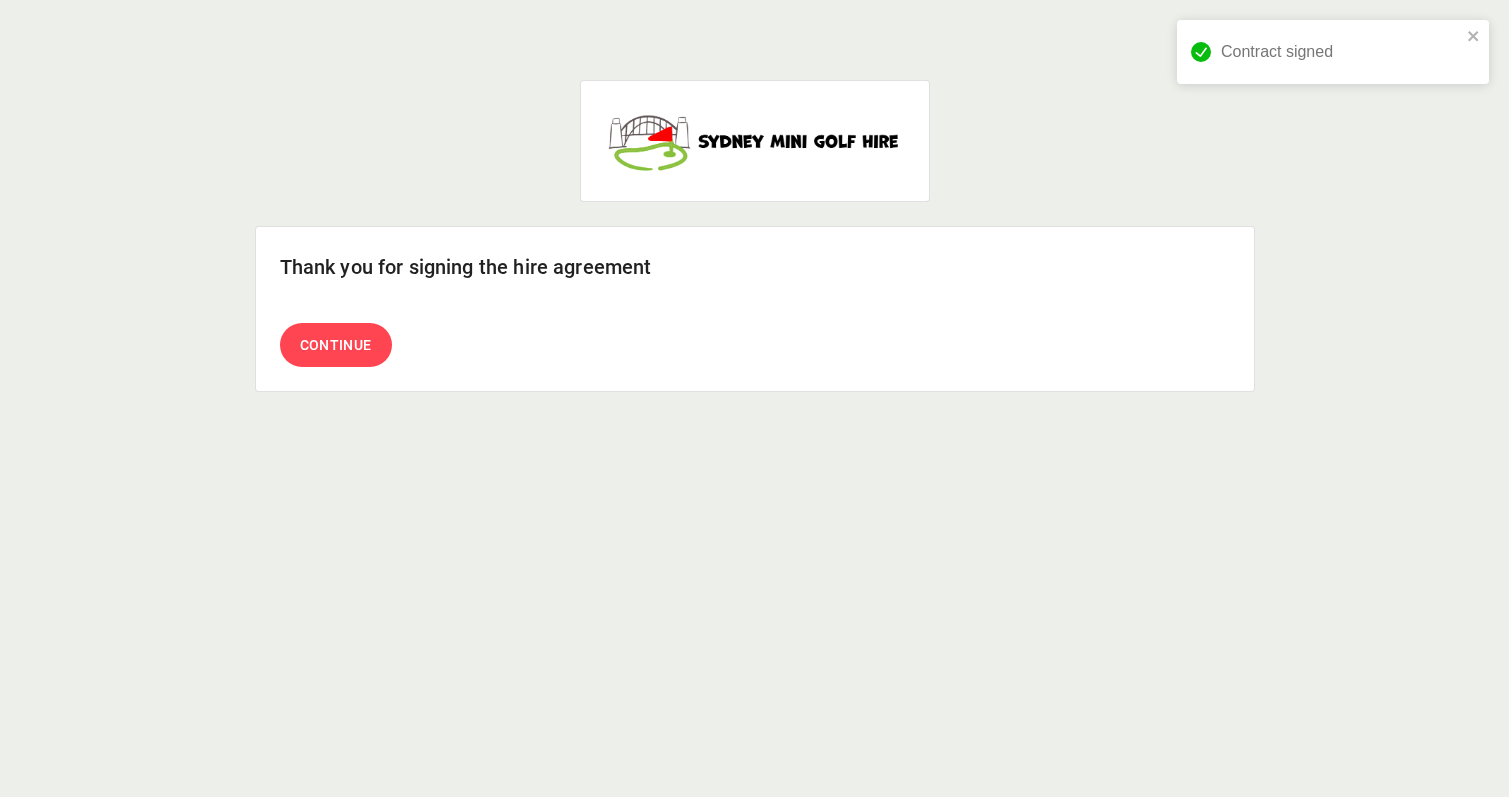 click on "Continue" at bounding box center [336, 345] 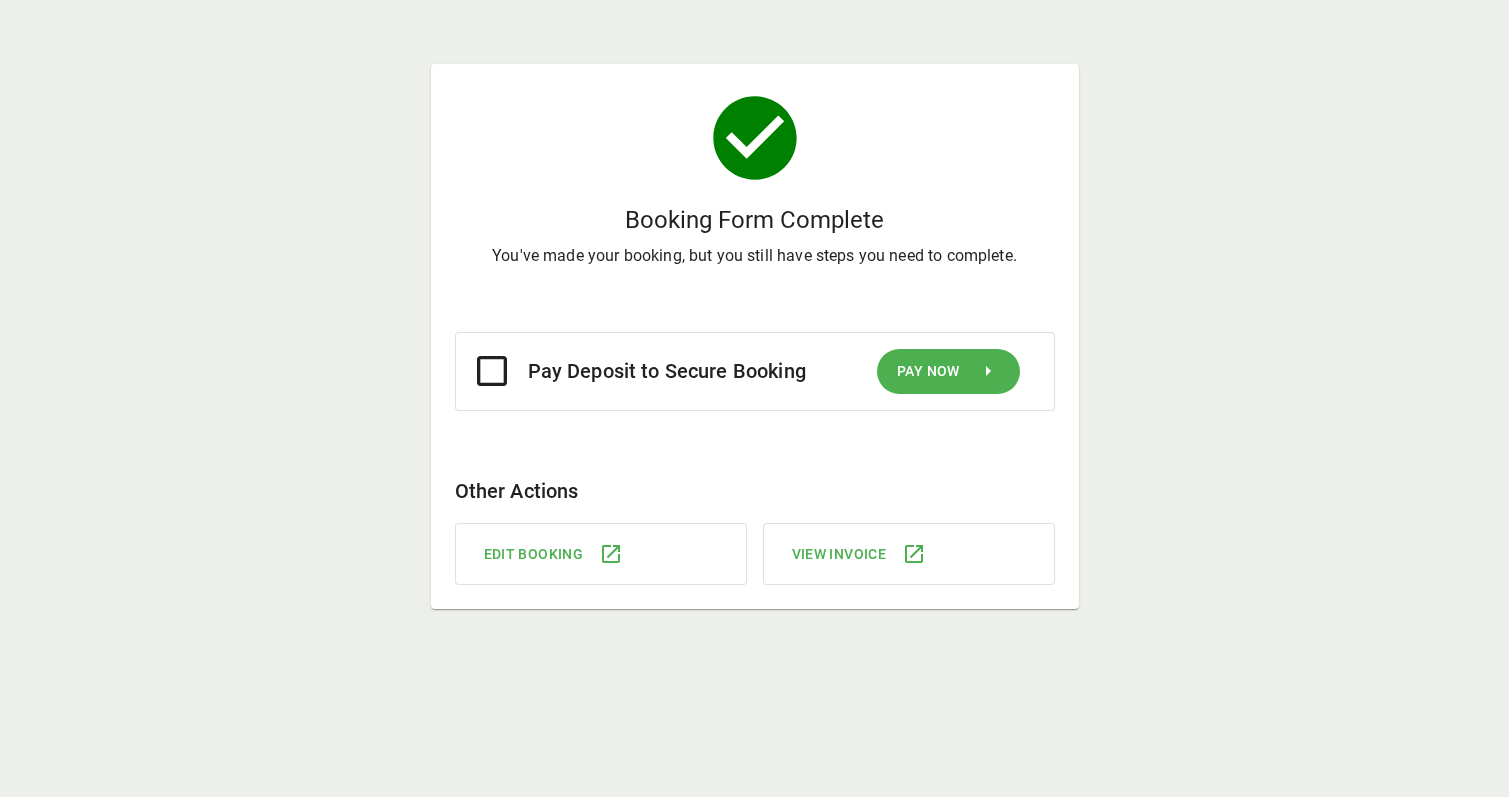 click on "View Invoice" at bounding box center (534, 554) 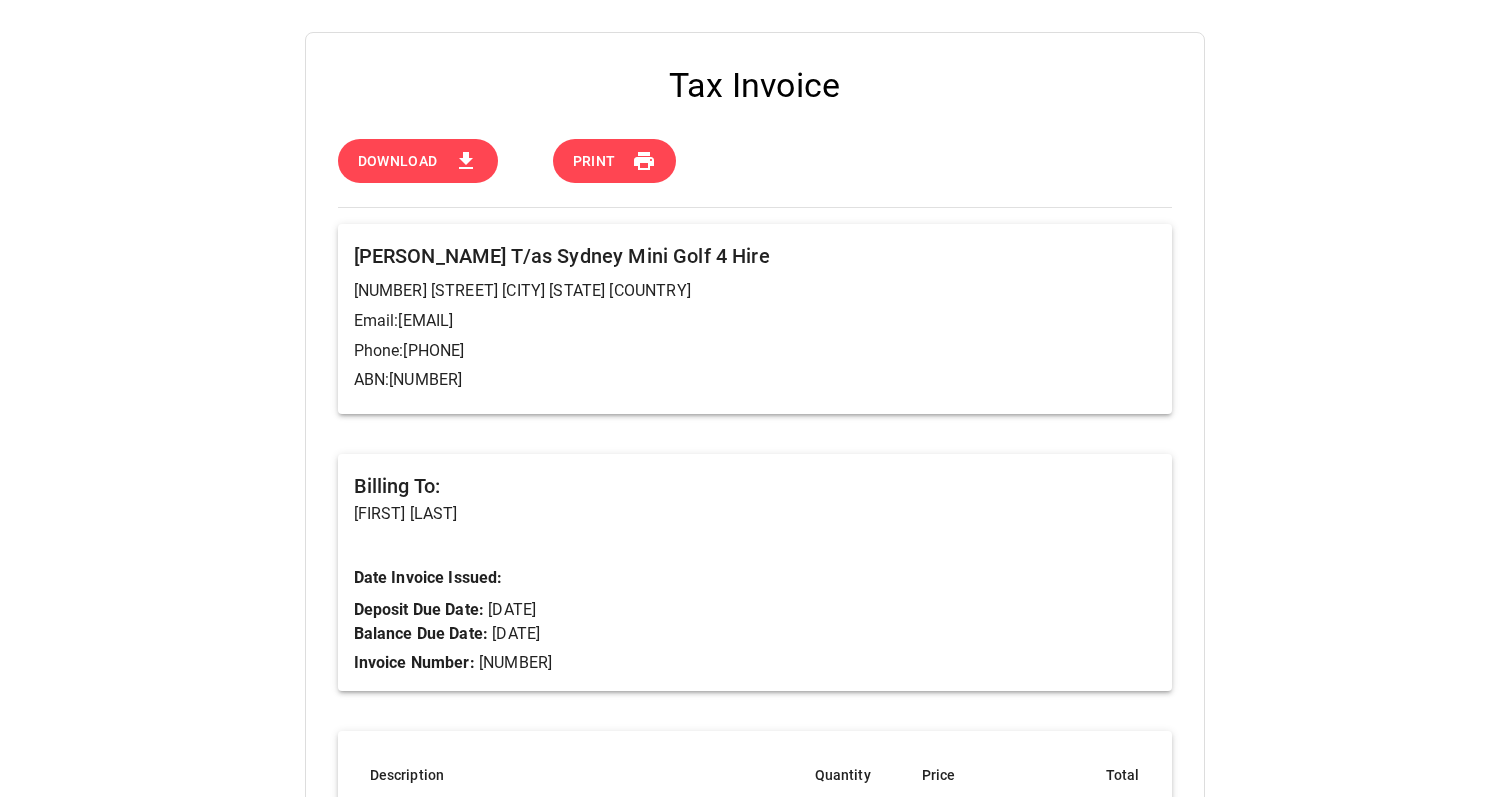 scroll, scrollTop: 0, scrollLeft: 0, axis: both 